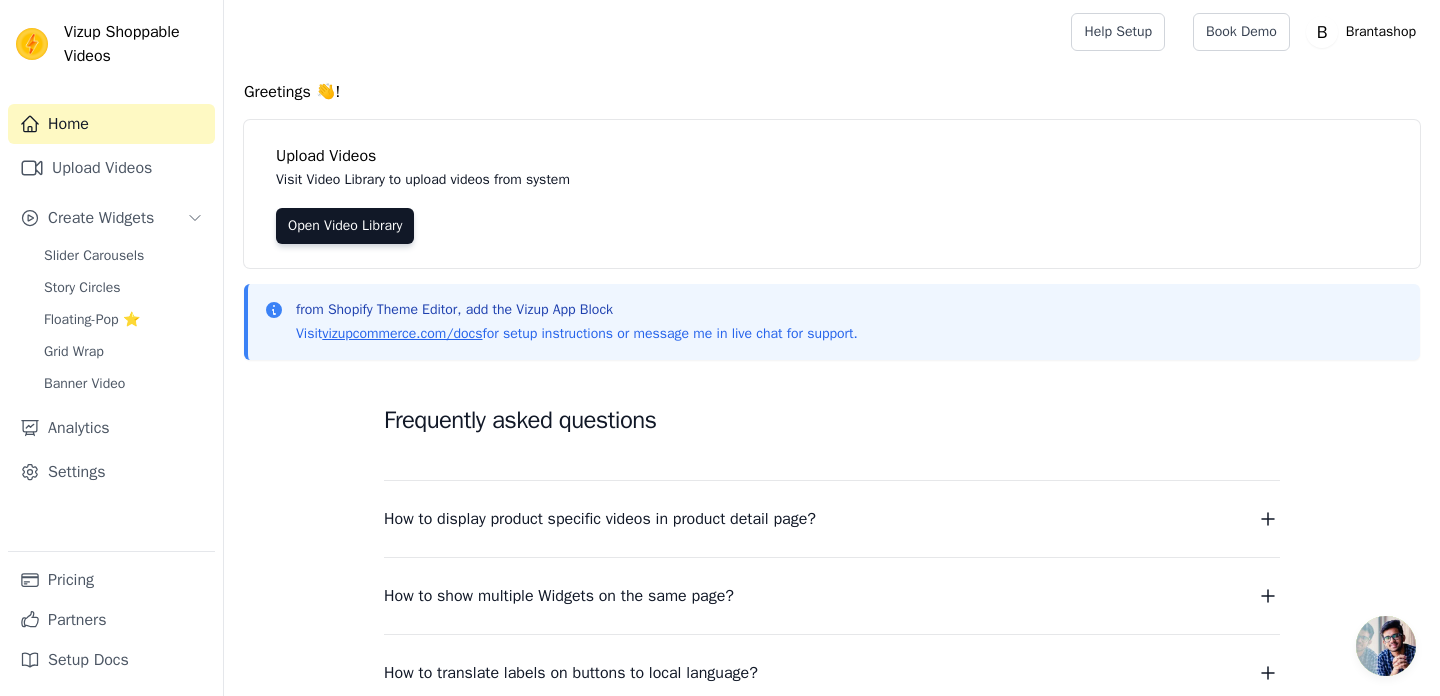 scroll, scrollTop: 0, scrollLeft: 0, axis: both 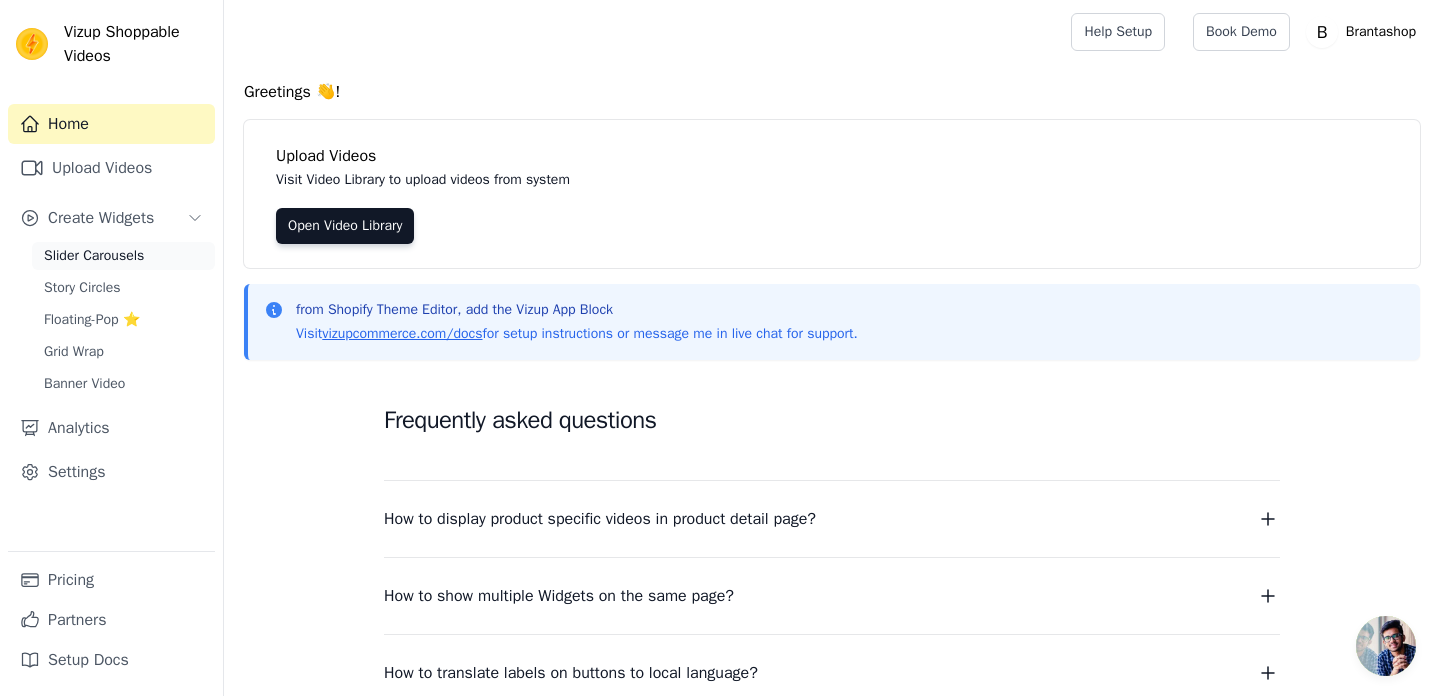 click on "Slider Carousels" at bounding box center (94, 256) 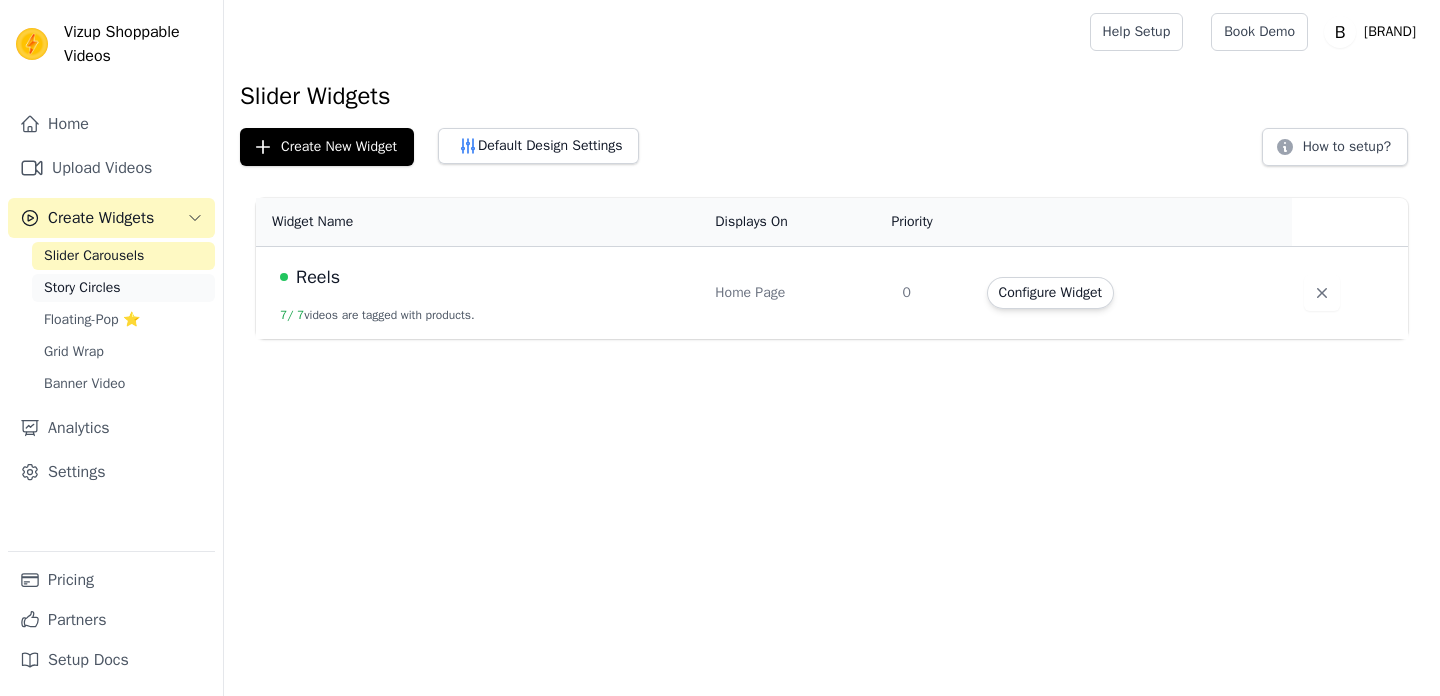 scroll, scrollTop: 0, scrollLeft: 0, axis: both 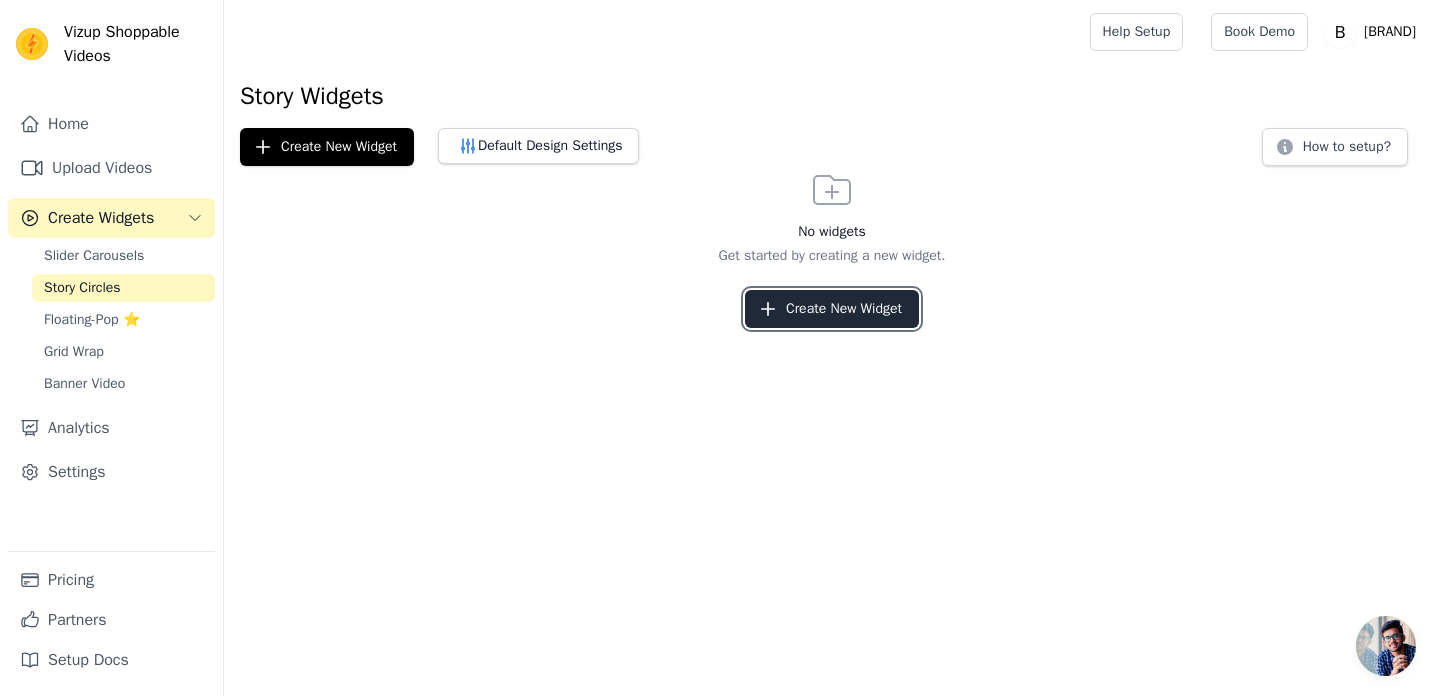 click on "Create New Widget" at bounding box center [832, 309] 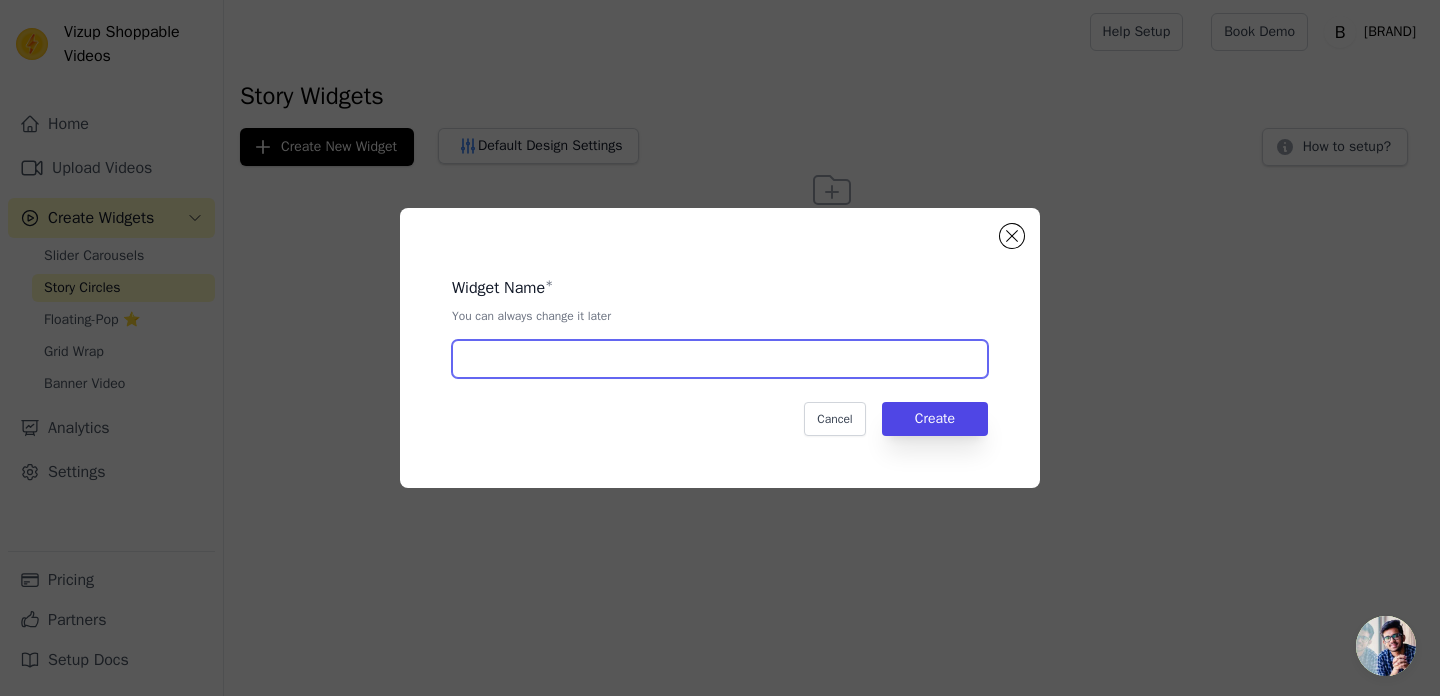 click at bounding box center (720, 359) 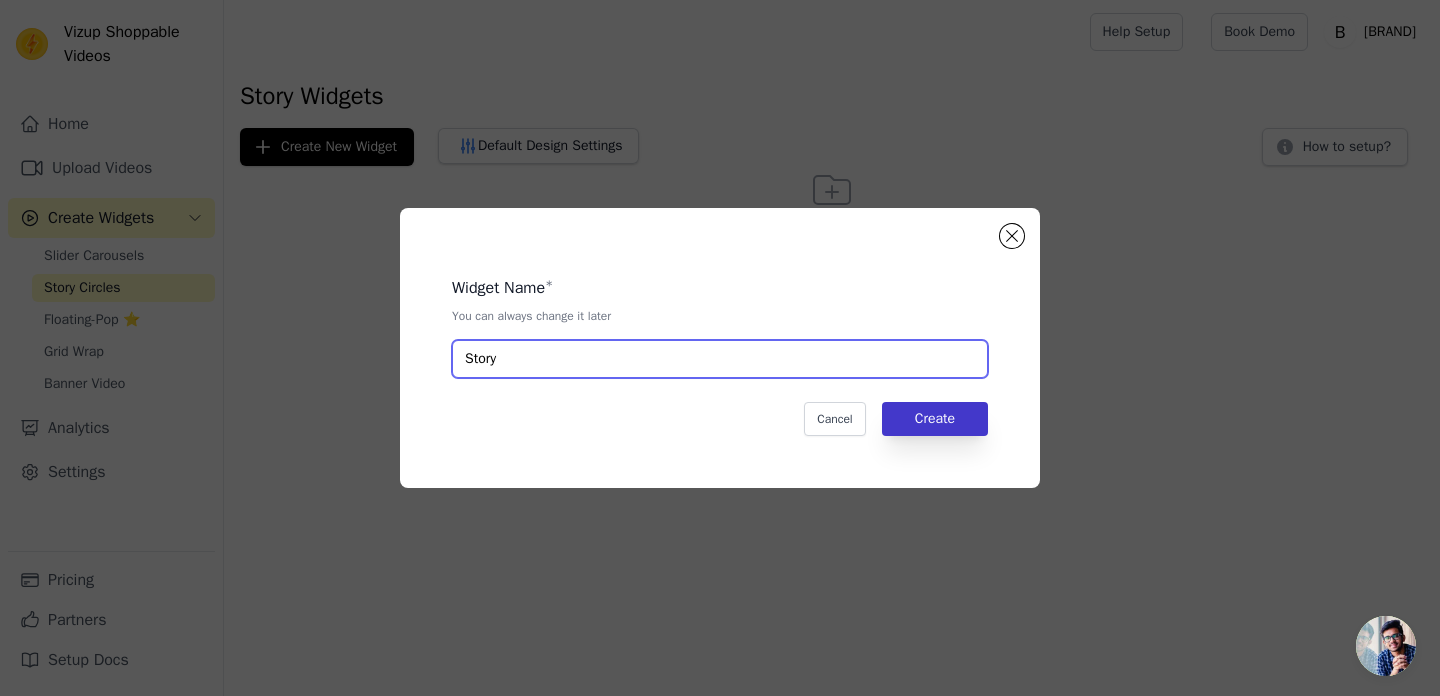 type on "Story" 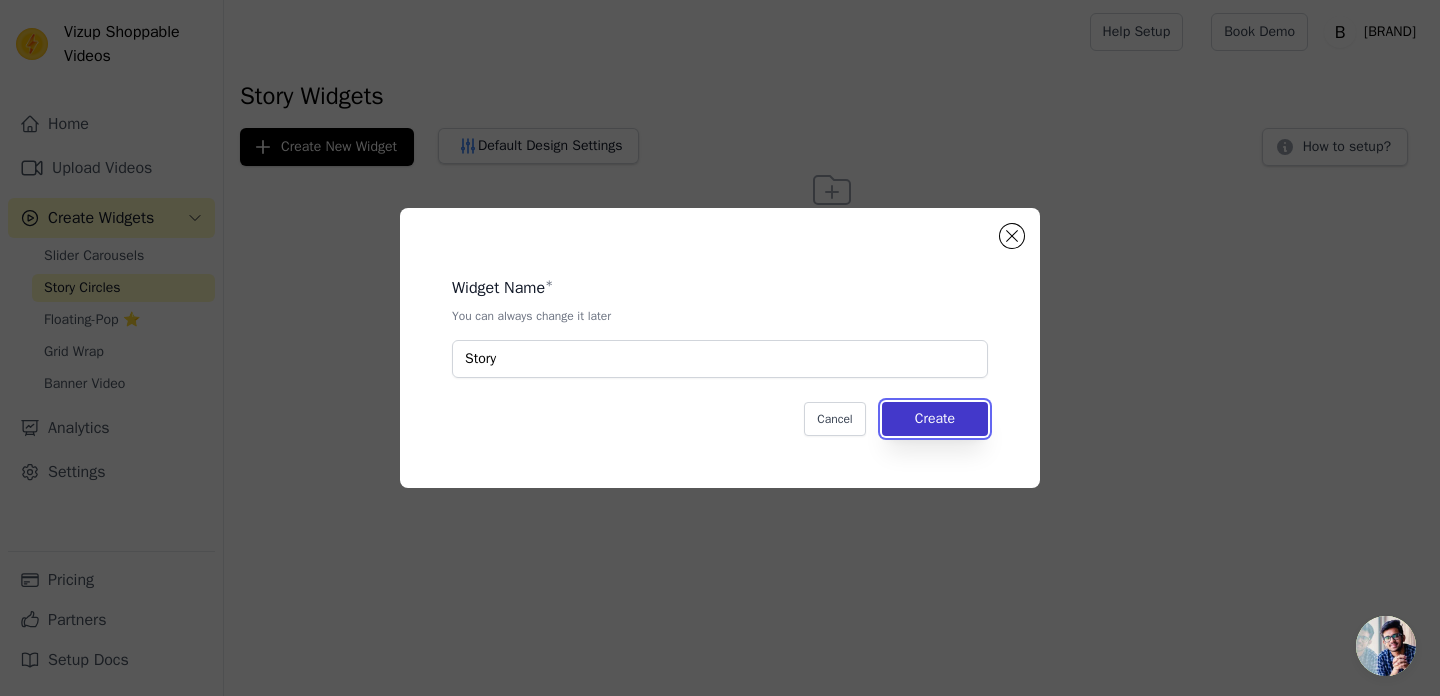 click on "Create" at bounding box center (935, 419) 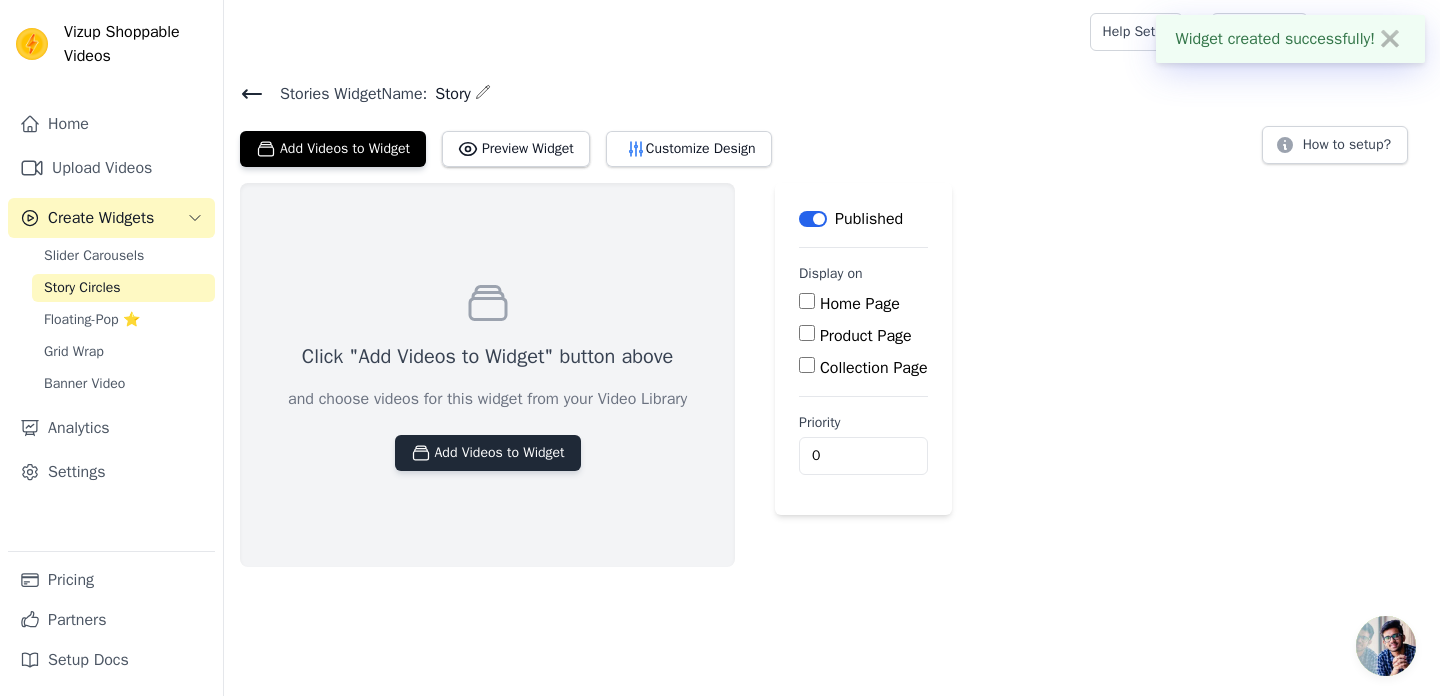 click on "Add Videos to Widget" at bounding box center (488, 453) 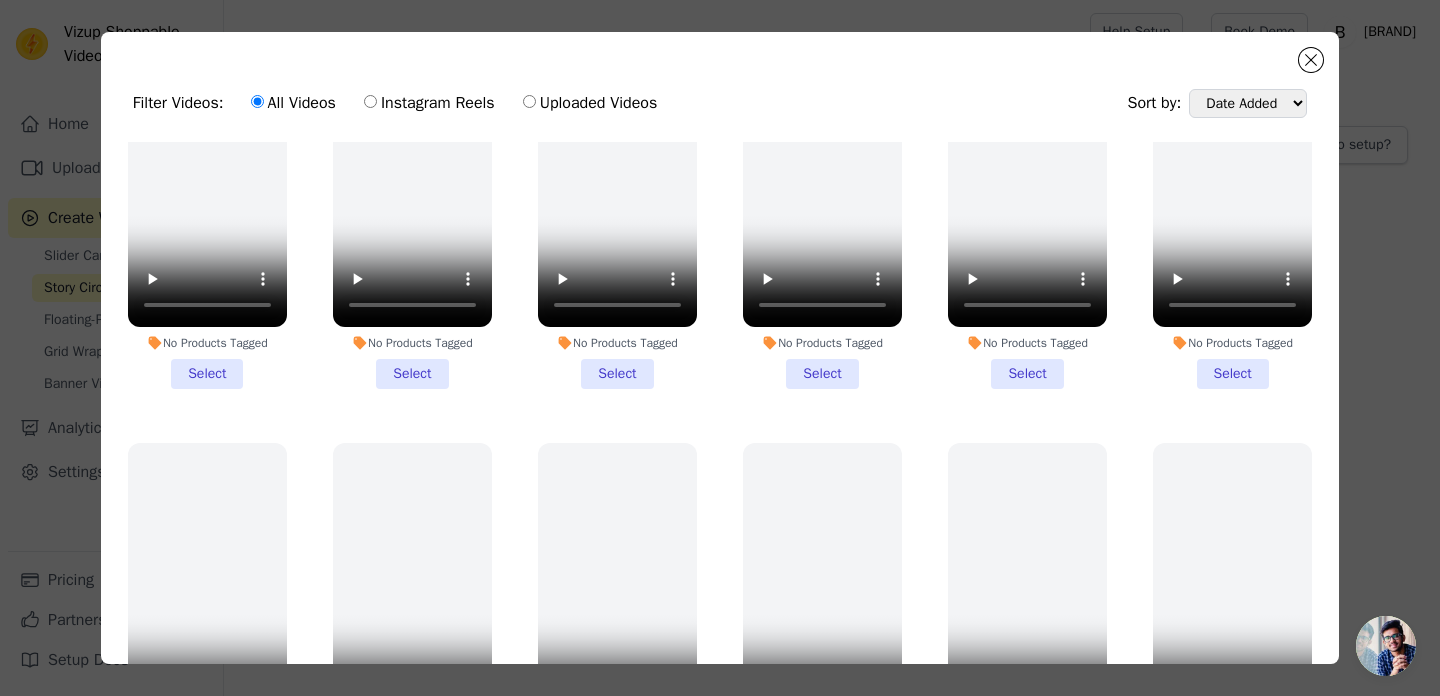 scroll, scrollTop: 0, scrollLeft: 0, axis: both 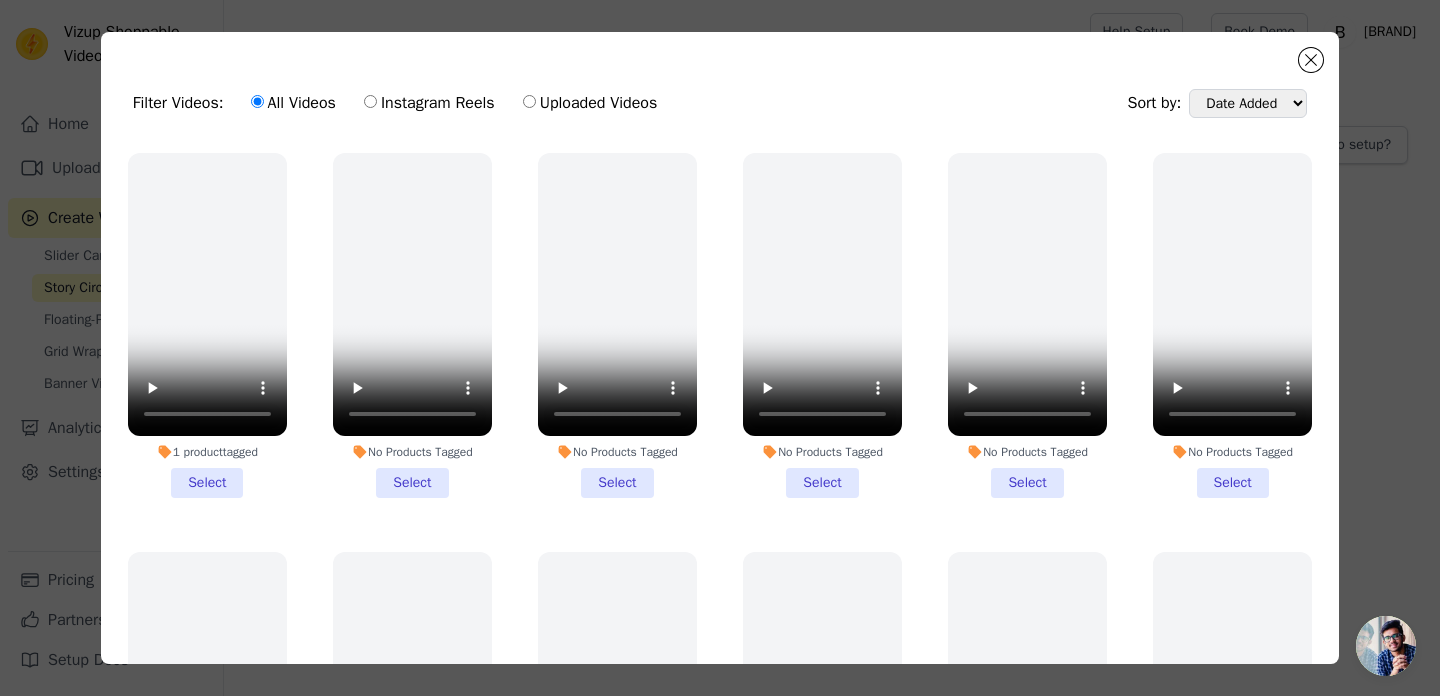 click on "Instagram Reels" at bounding box center [429, 103] 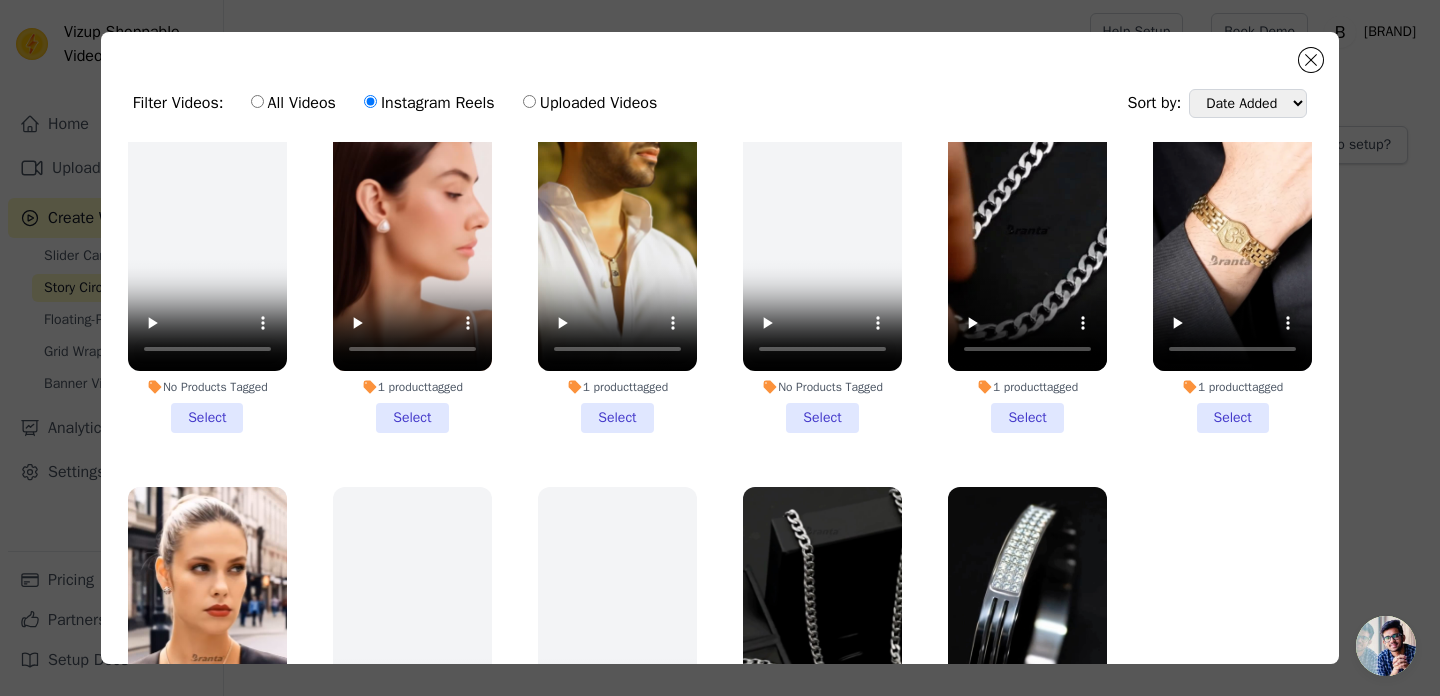 scroll, scrollTop: 2558, scrollLeft: 0, axis: vertical 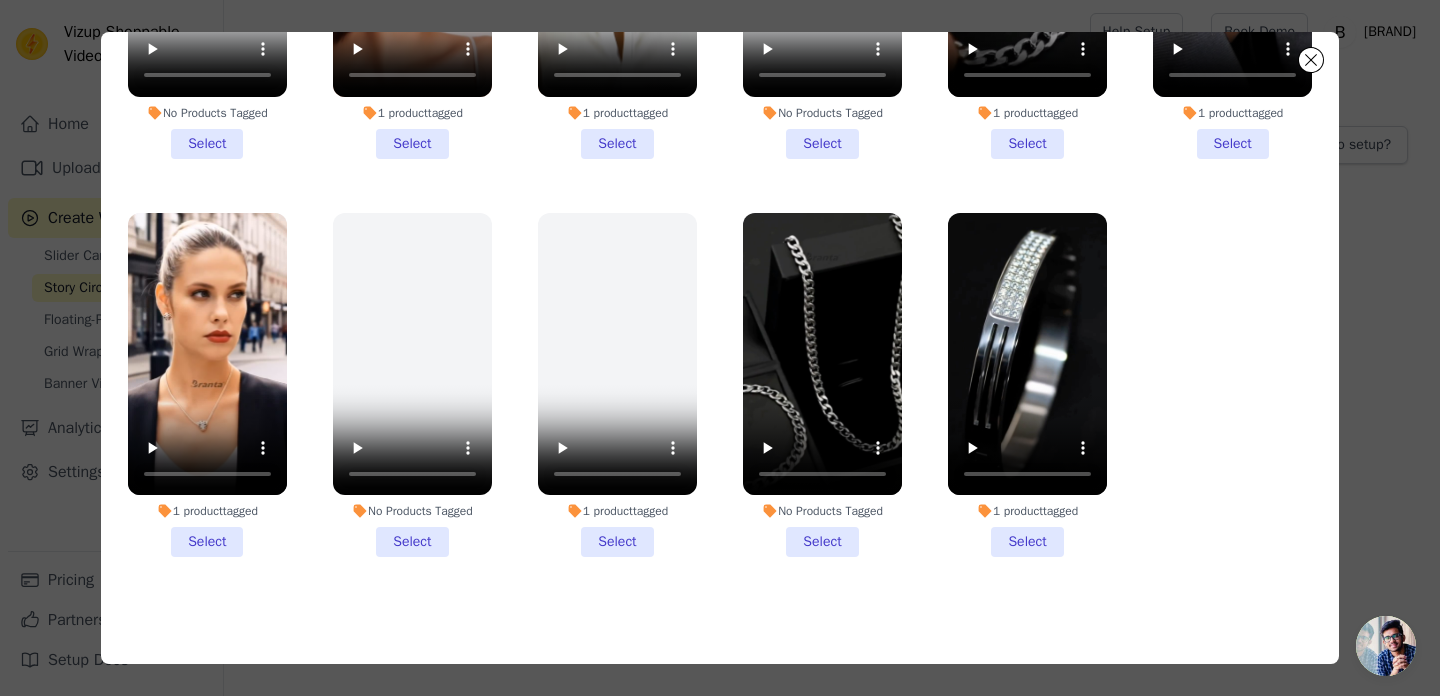 click on "1   product  tagged     Select" at bounding box center [1027, 385] 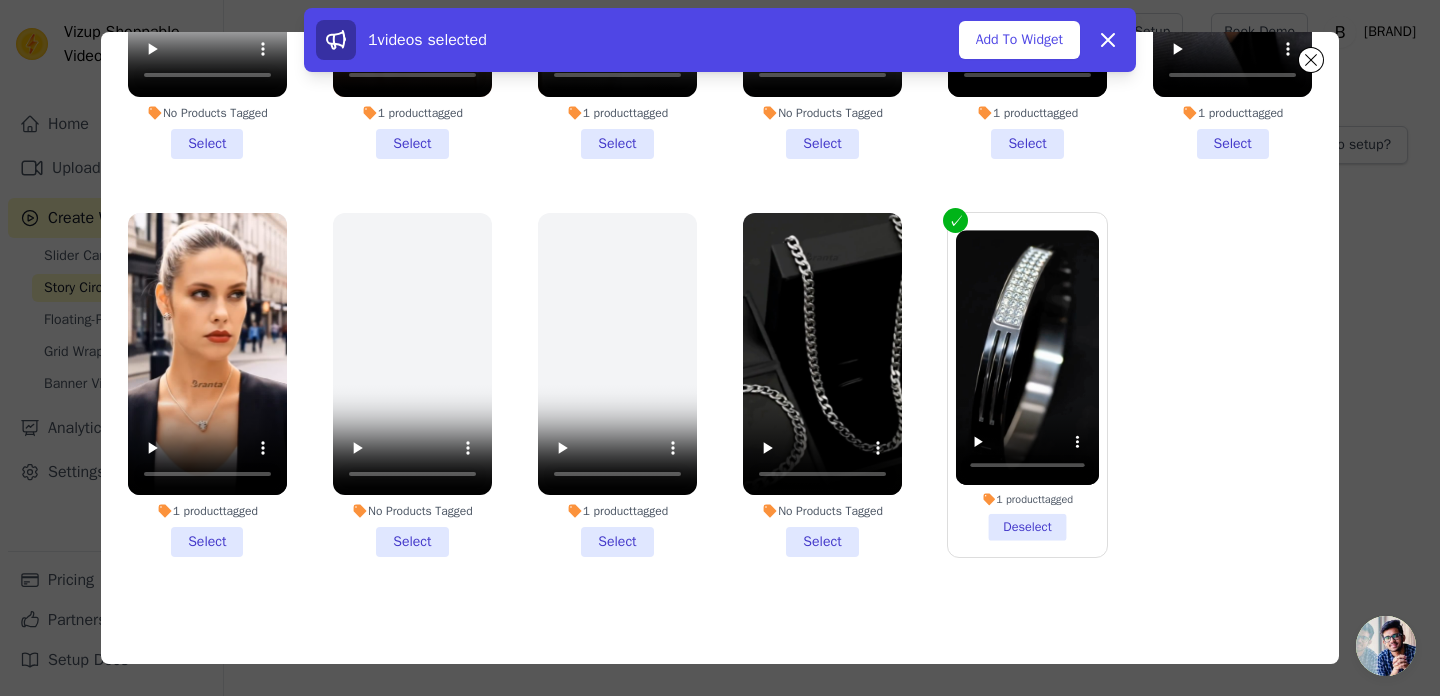 click on "No Products Tagged     Select" at bounding box center (822, 385) 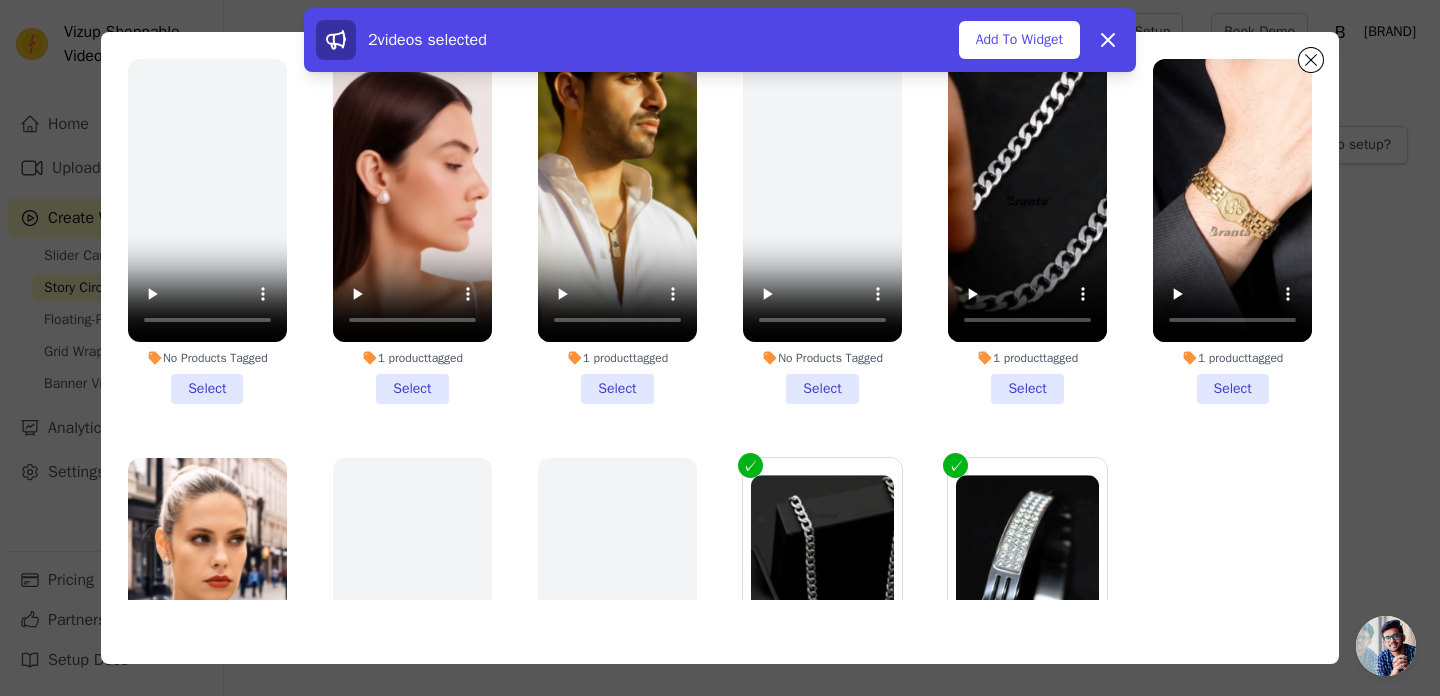 scroll, scrollTop: 2275, scrollLeft: 0, axis: vertical 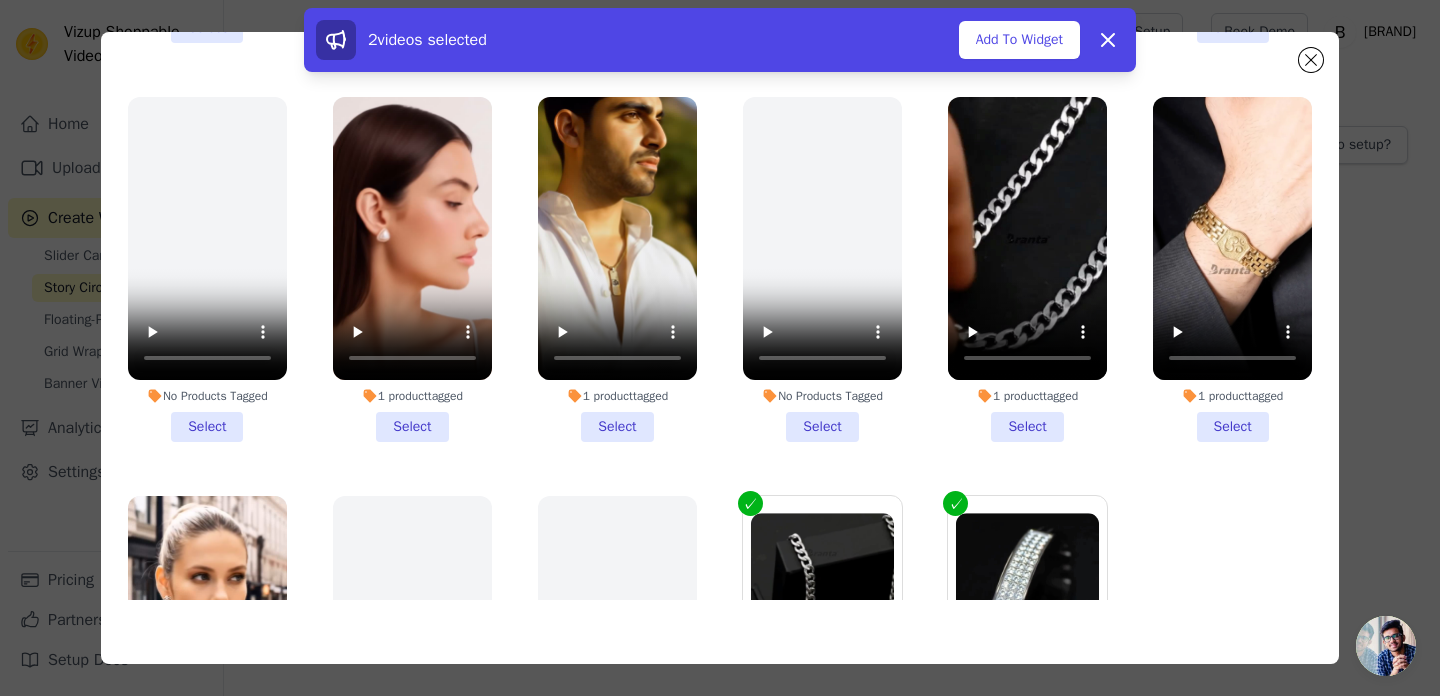 click on "1   product  tagged     Select" at bounding box center (617, 269) 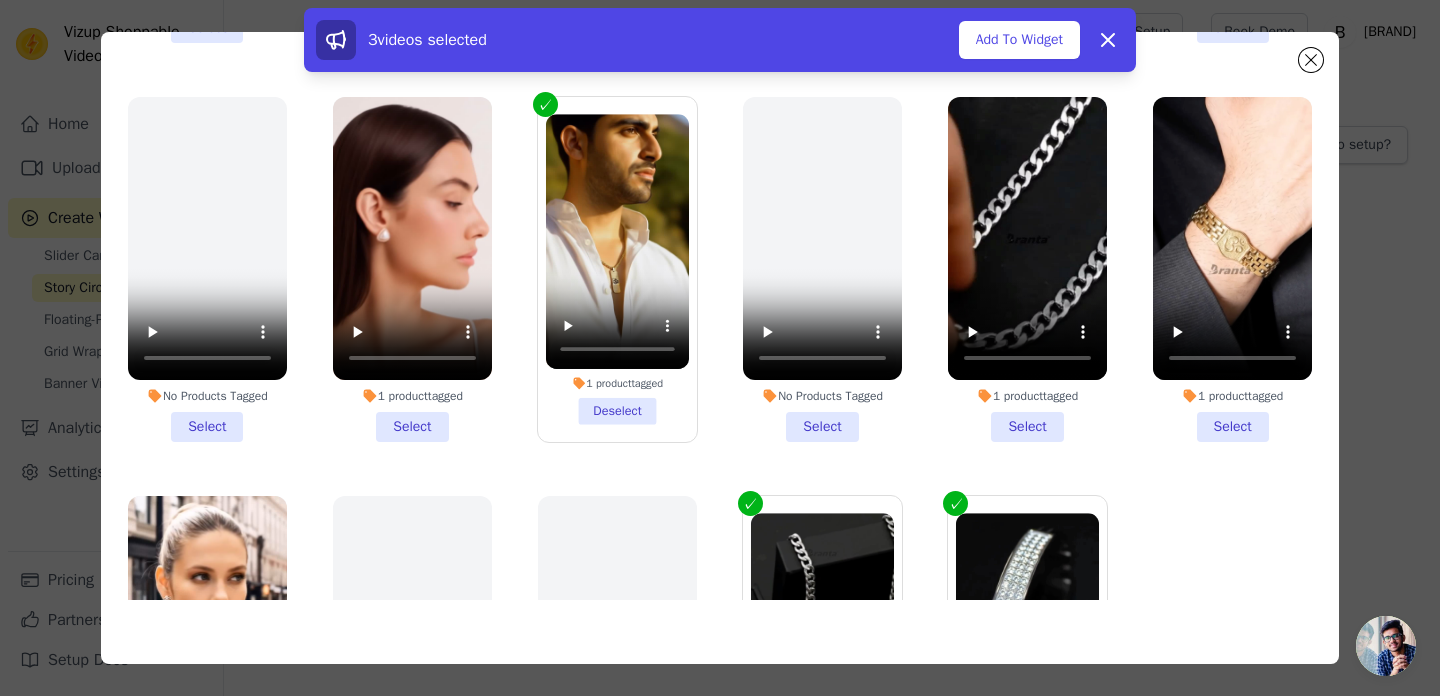 click on "1   product  tagged     Select" at bounding box center [412, 269] 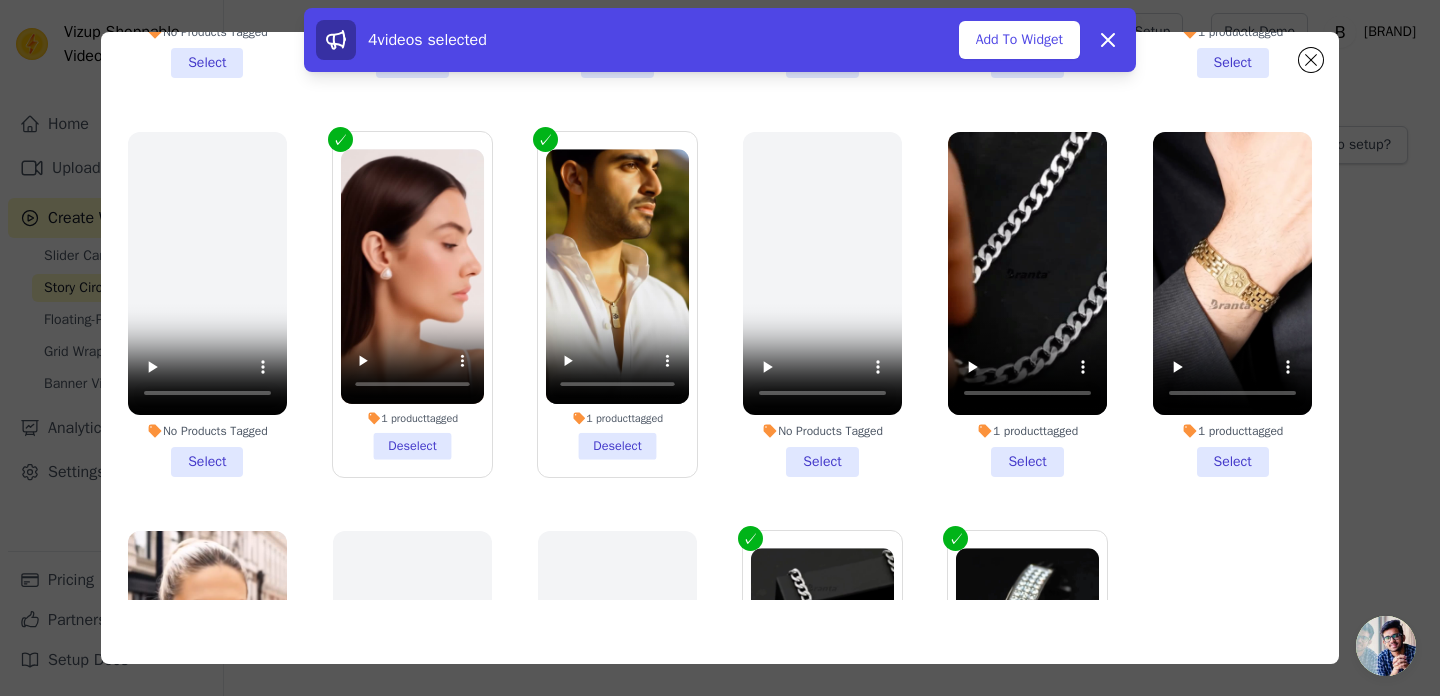 scroll, scrollTop: 2287, scrollLeft: 0, axis: vertical 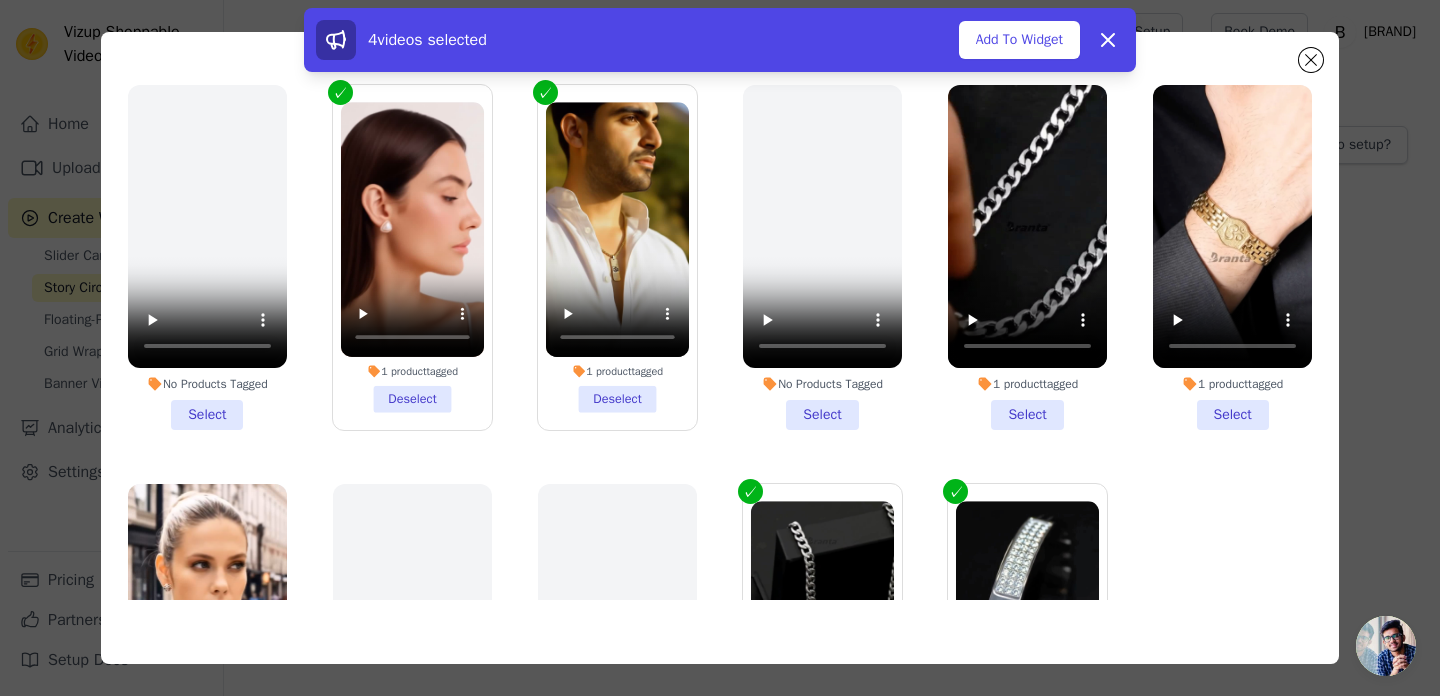 click on "1   product  tagged     Select" at bounding box center [1232, 257] 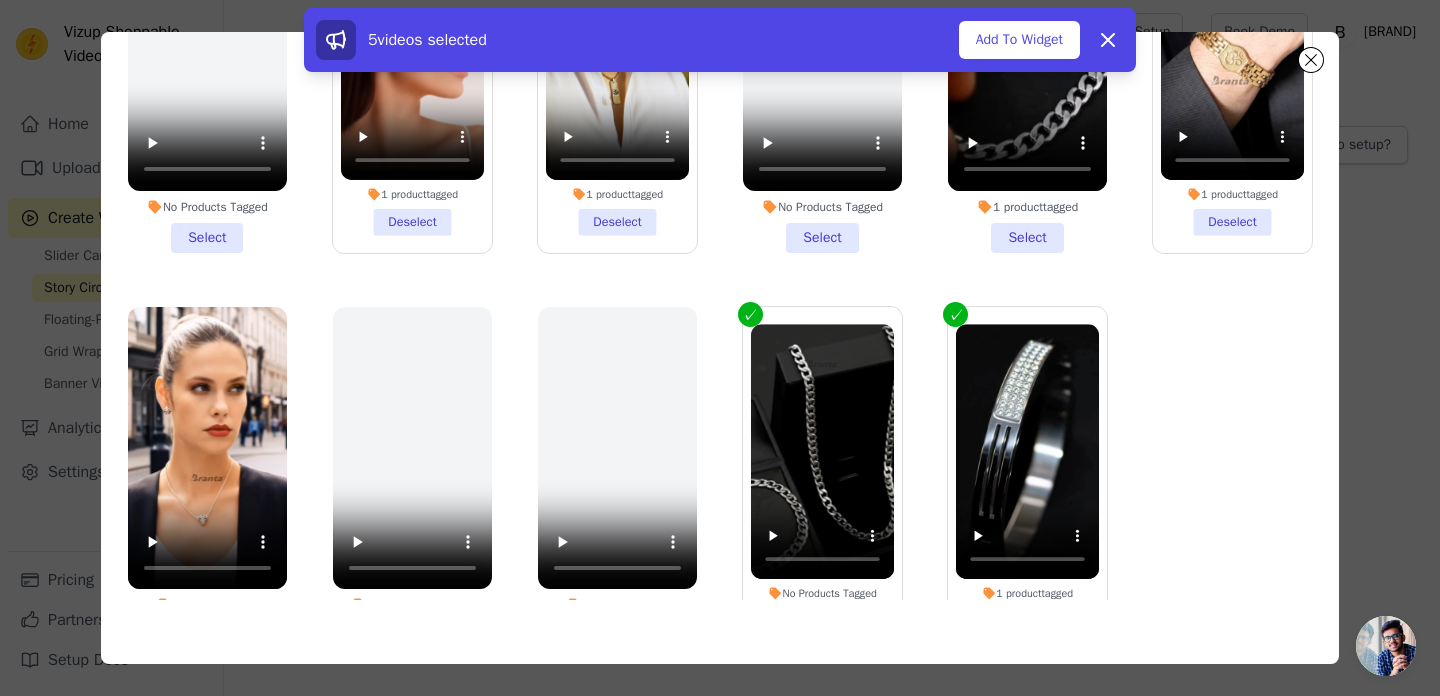 scroll, scrollTop: 2558, scrollLeft: 0, axis: vertical 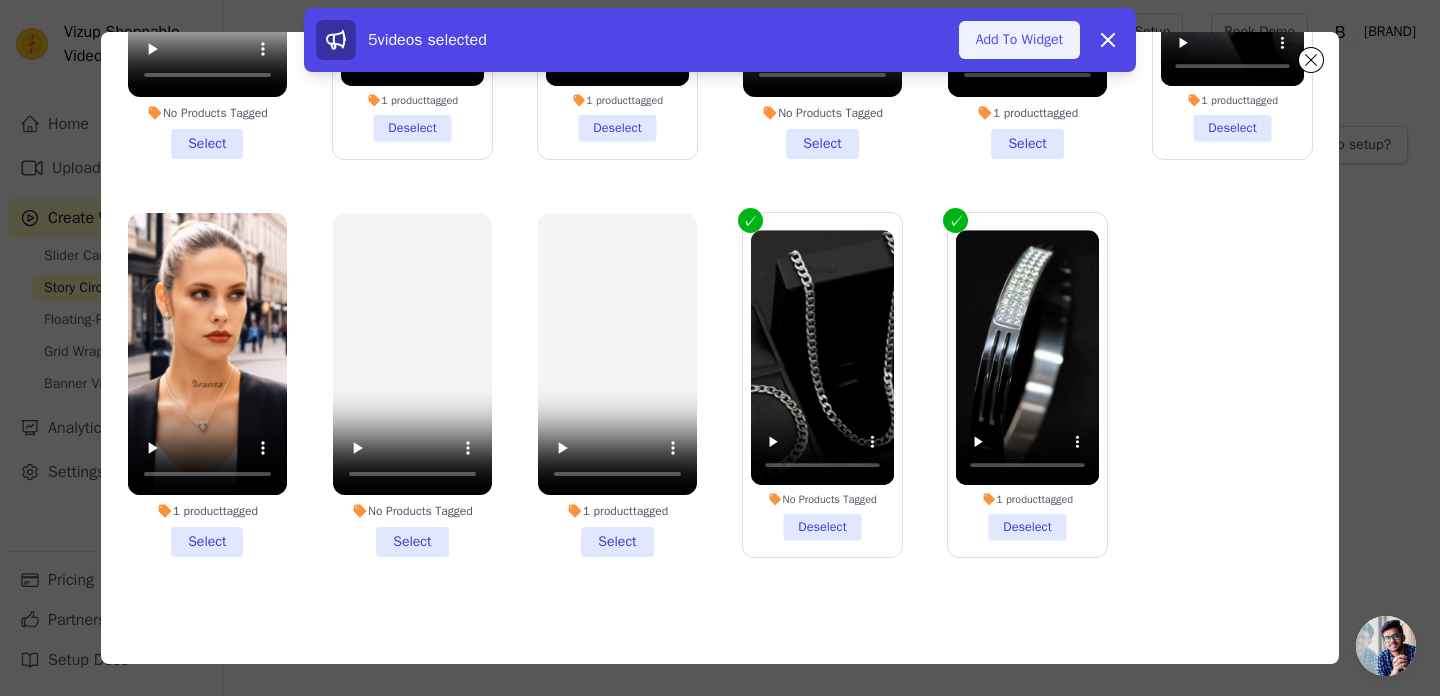 click on "Add To Widget" at bounding box center [1019, 40] 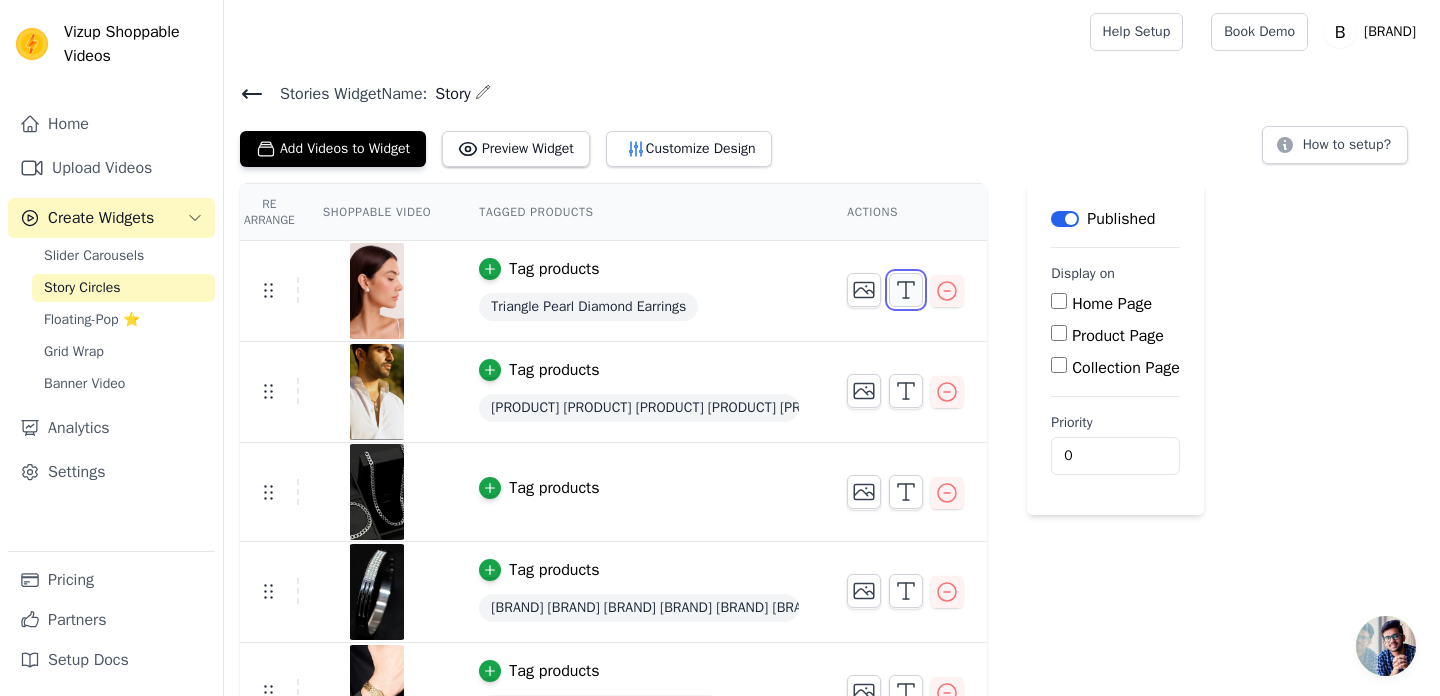 click 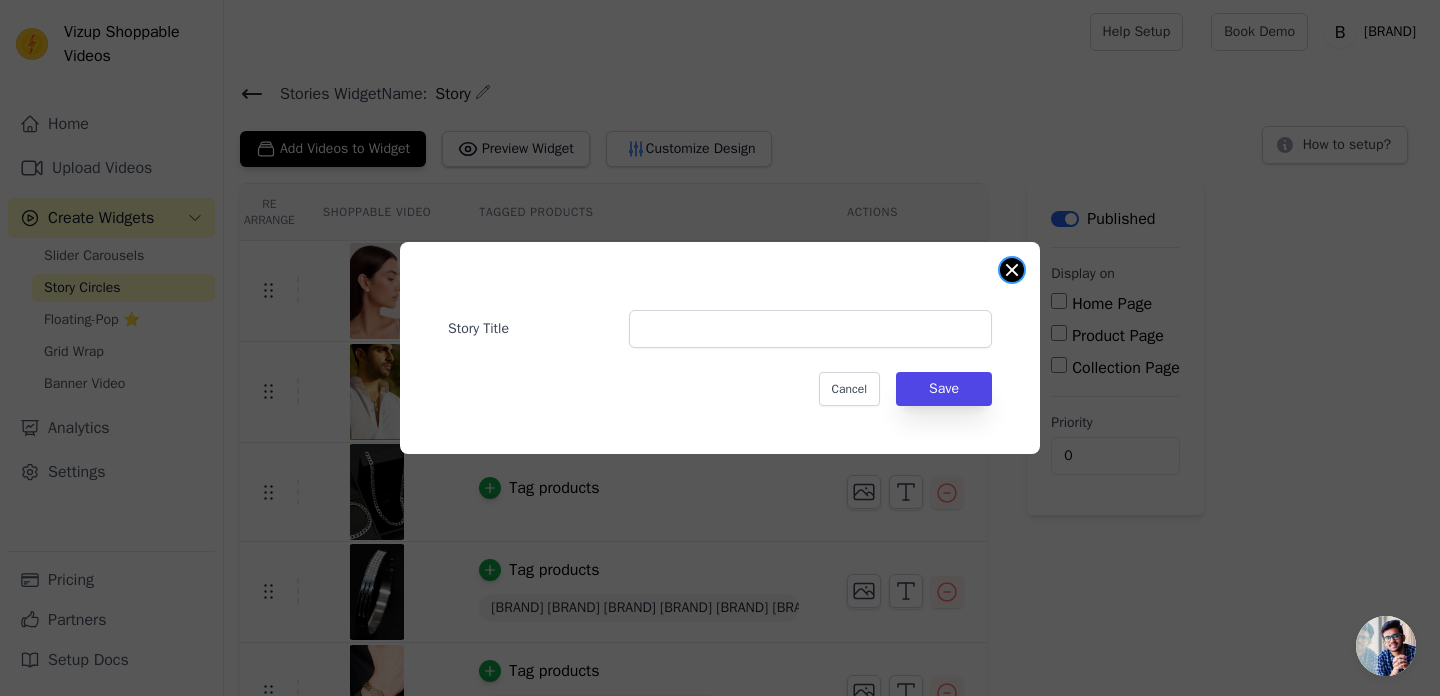 click at bounding box center [1012, 270] 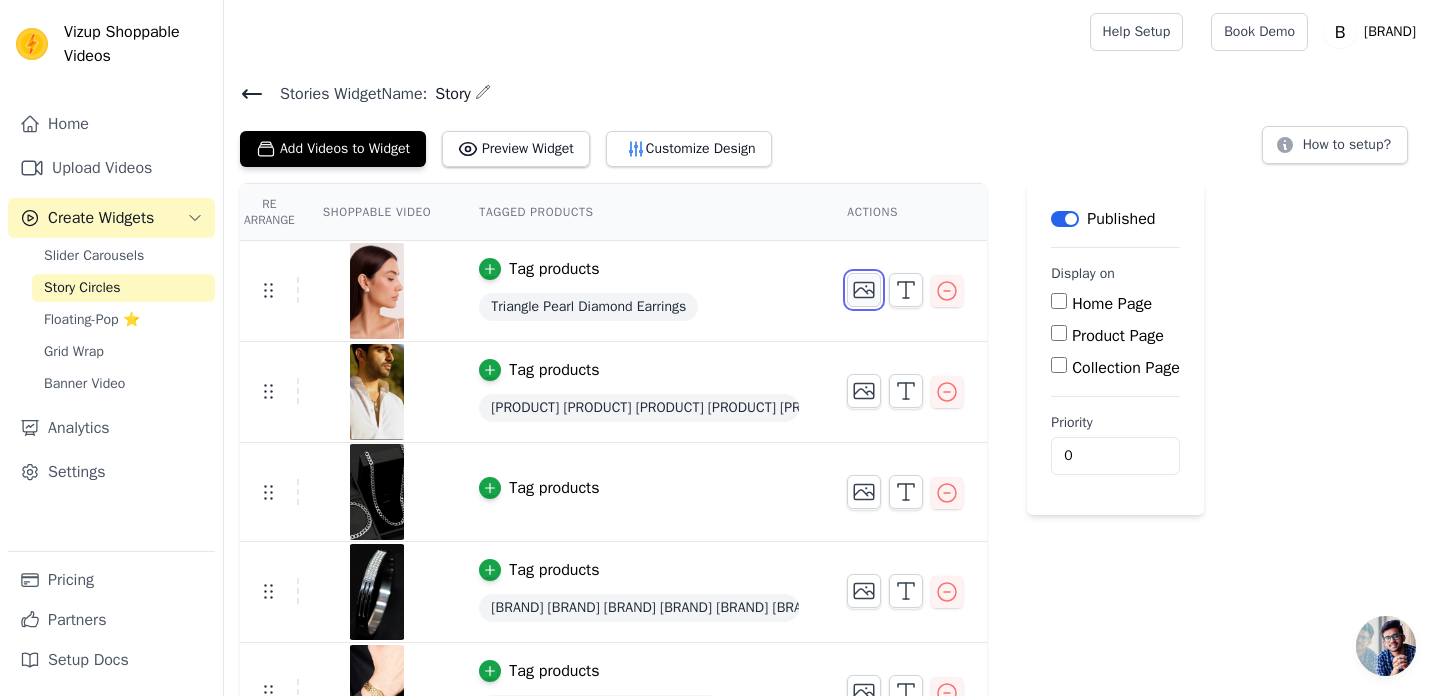 click 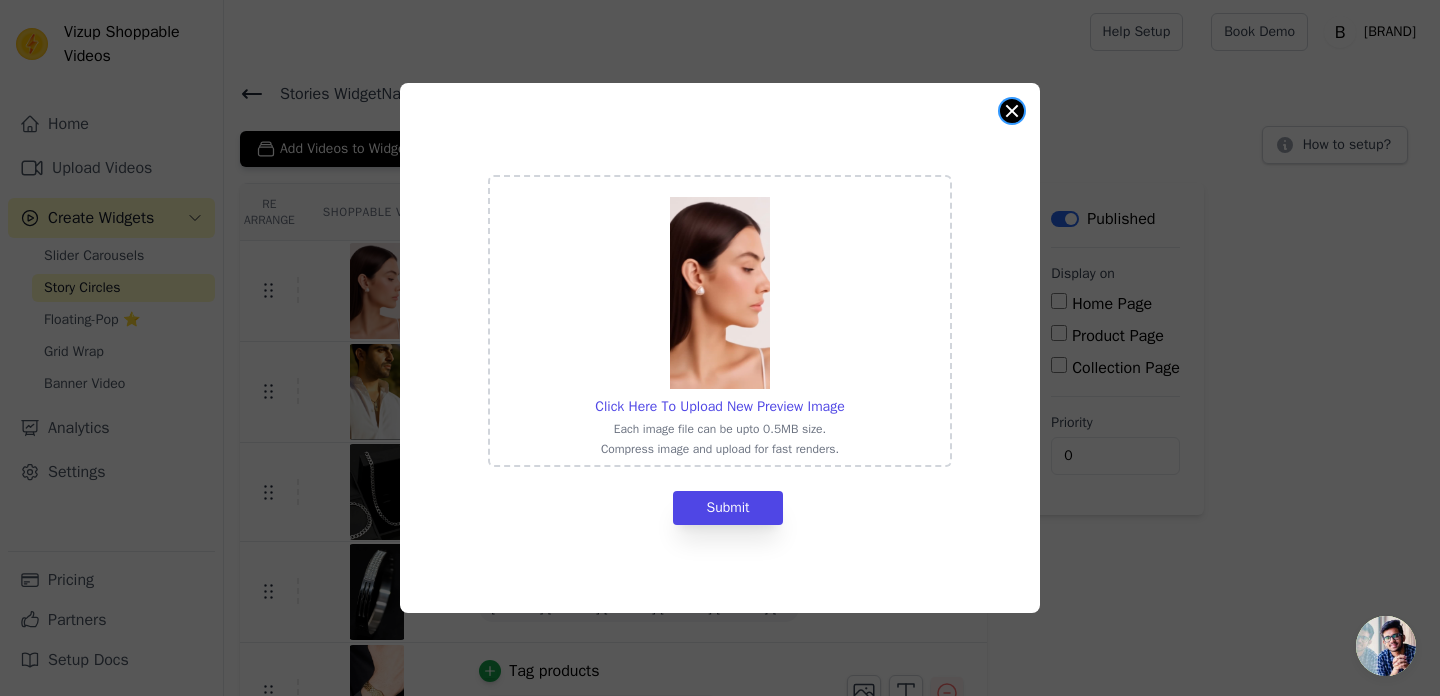click at bounding box center (1012, 111) 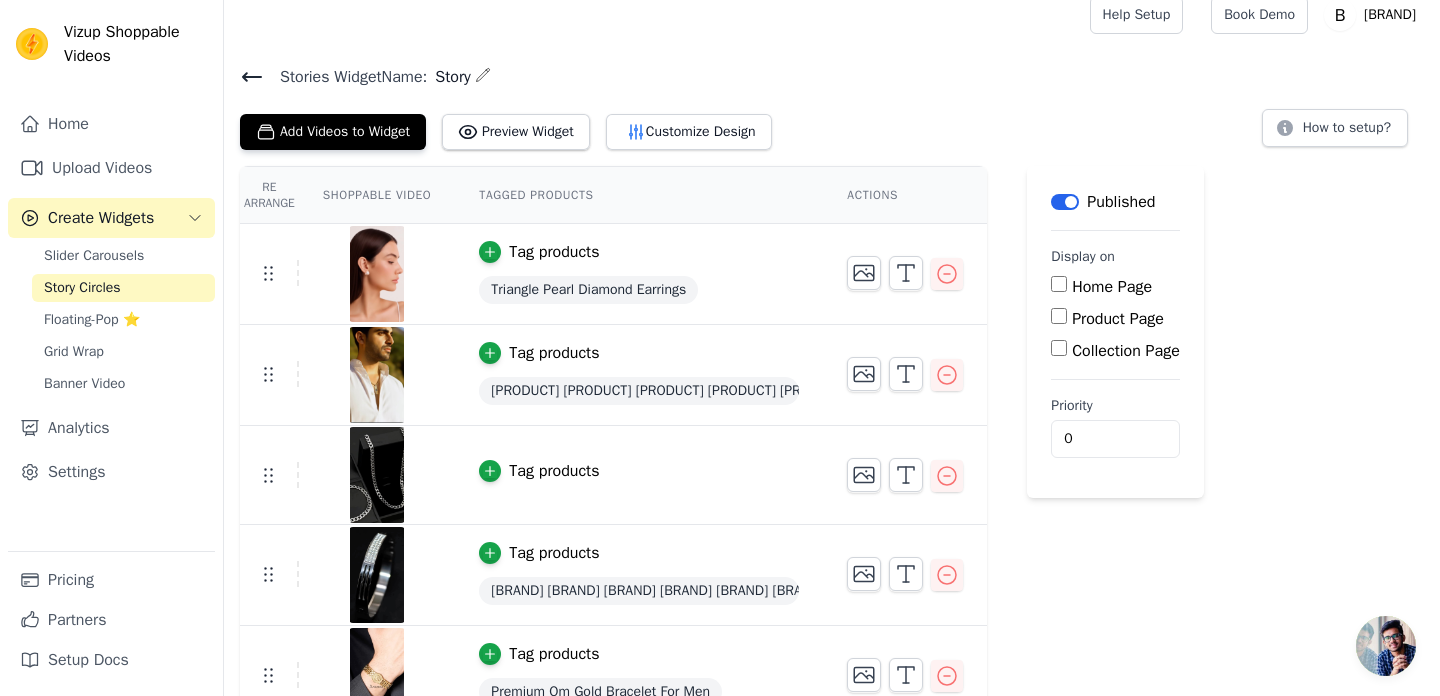 scroll, scrollTop: 0, scrollLeft: 0, axis: both 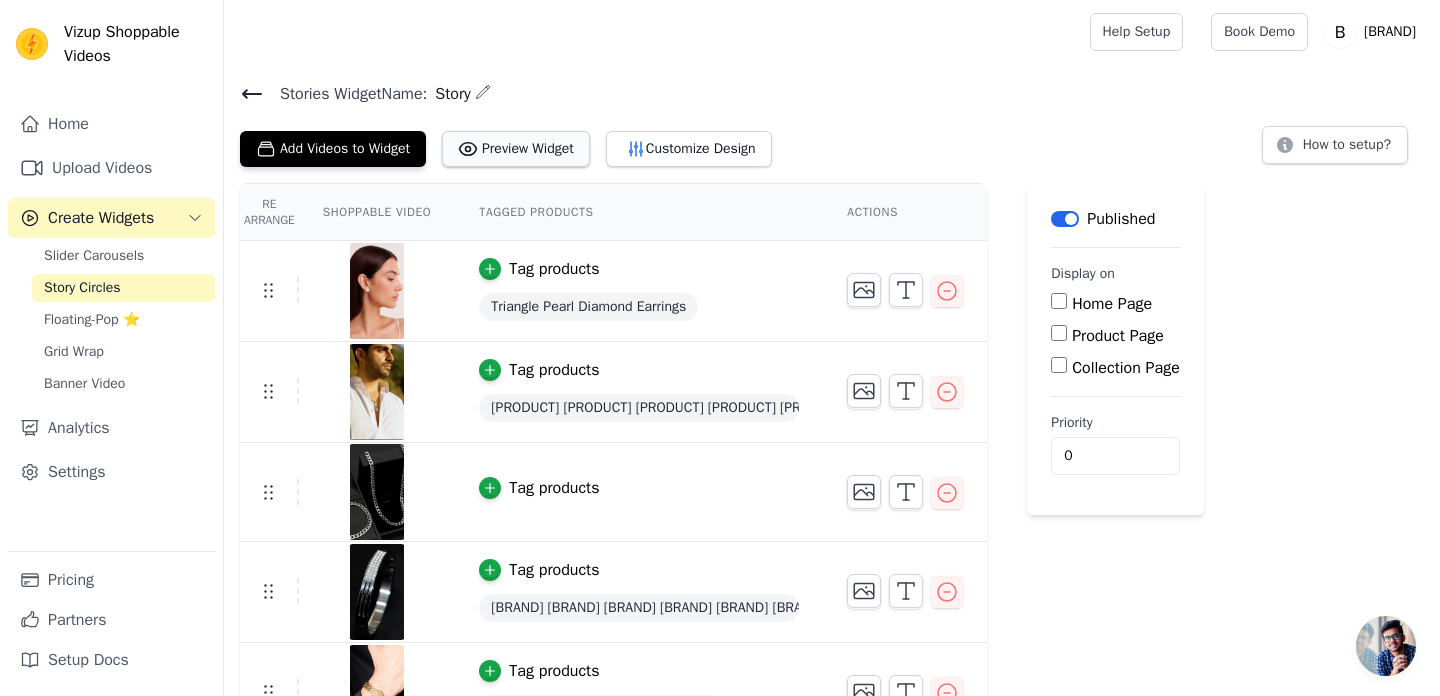 click on "Preview Widget" at bounding box center (516, 149) 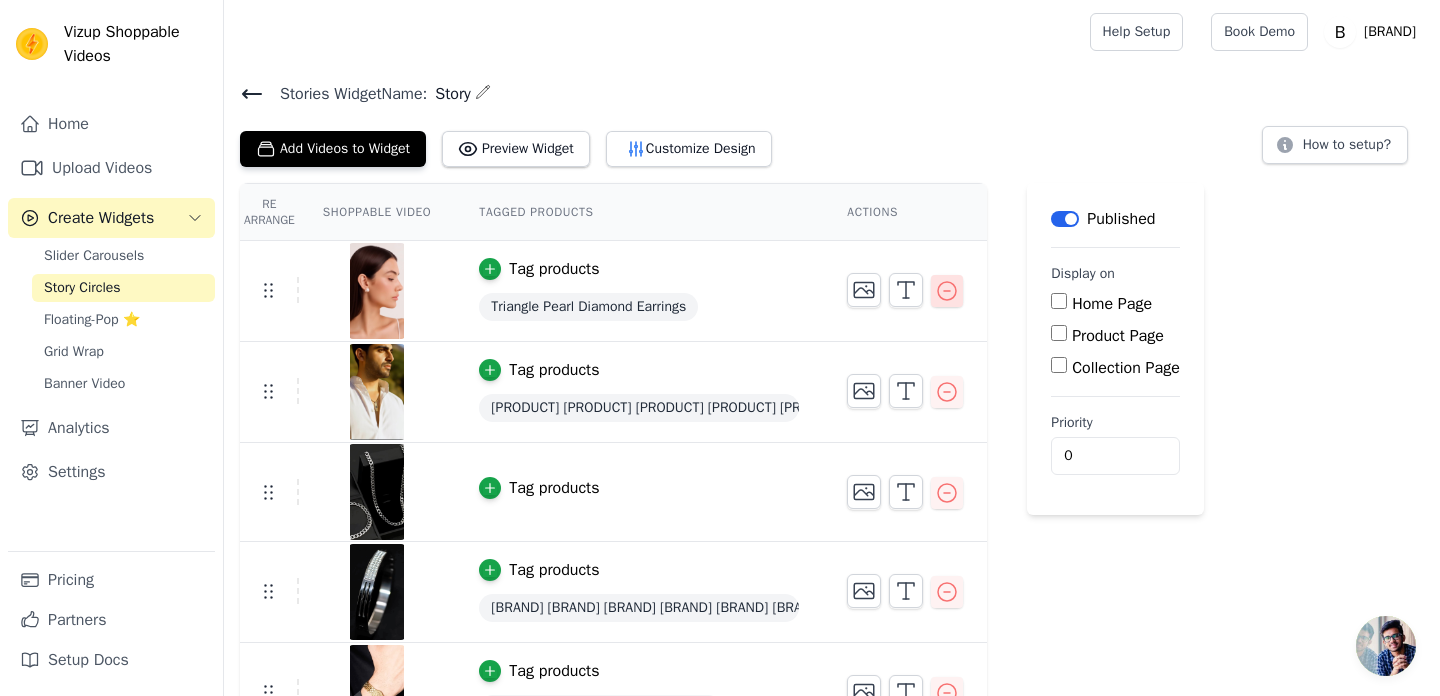 click 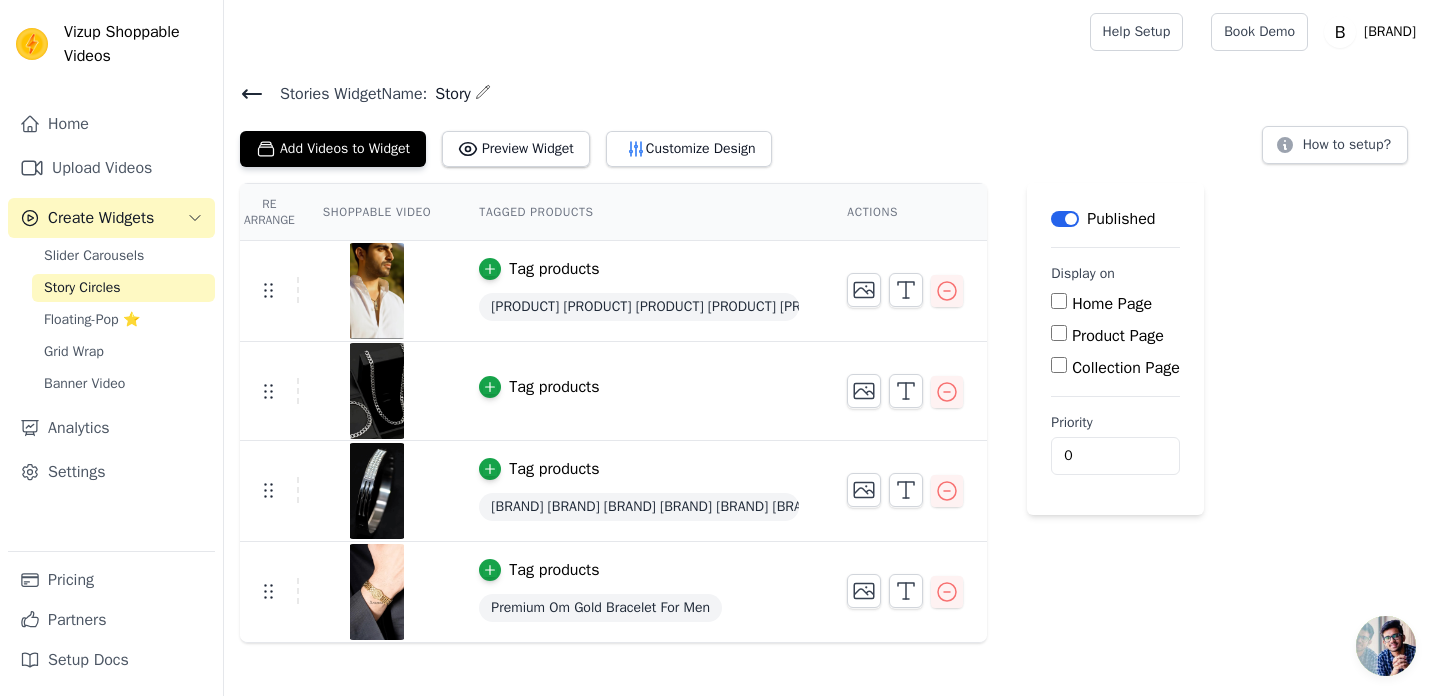 click on "Tag products" at bounding box center [554, 269] 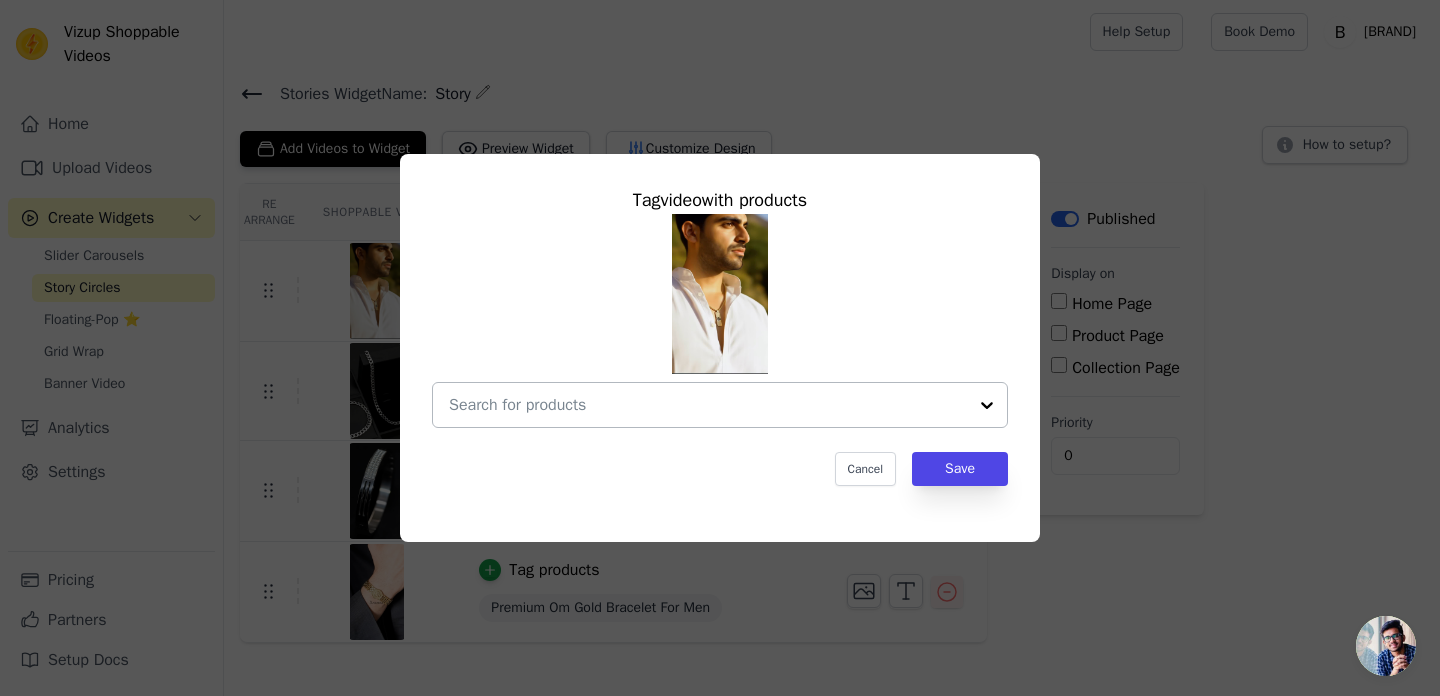 click at bounding box center (987, 405) 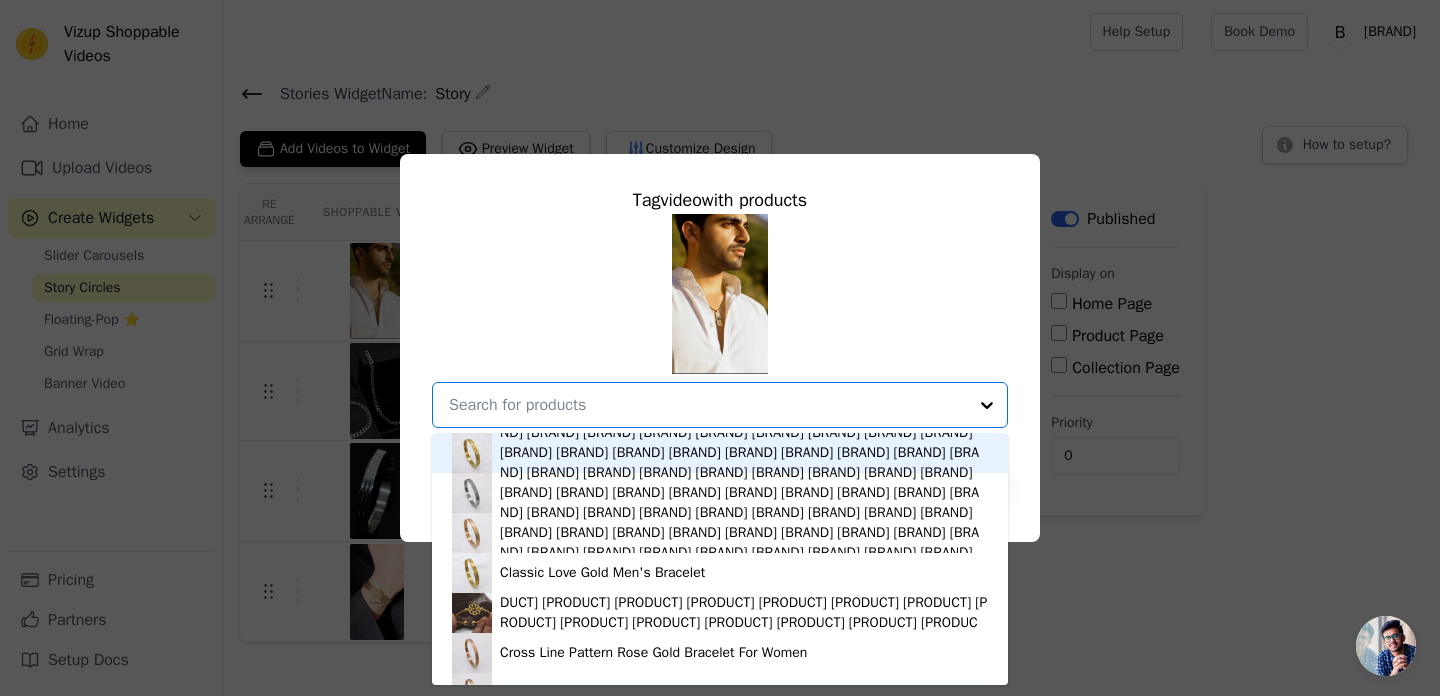 click at bounding box center (708, 405) 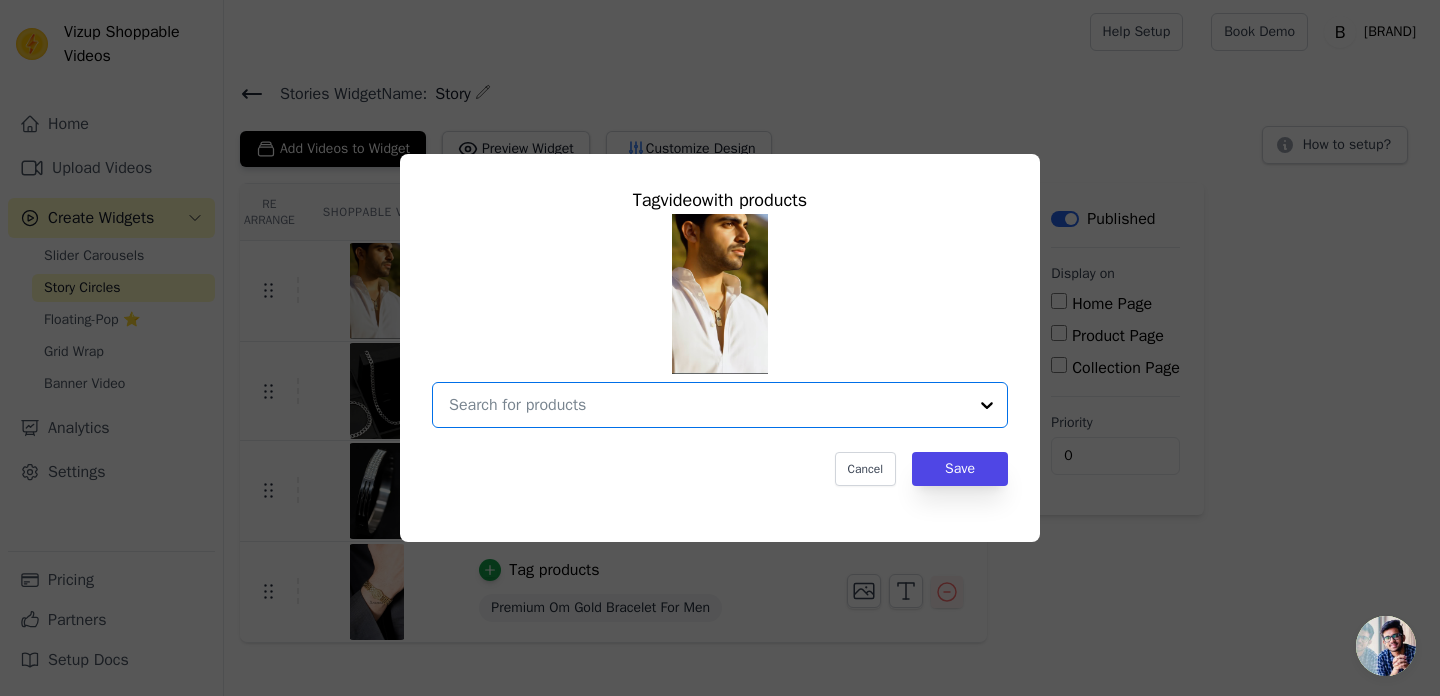 type on "a" 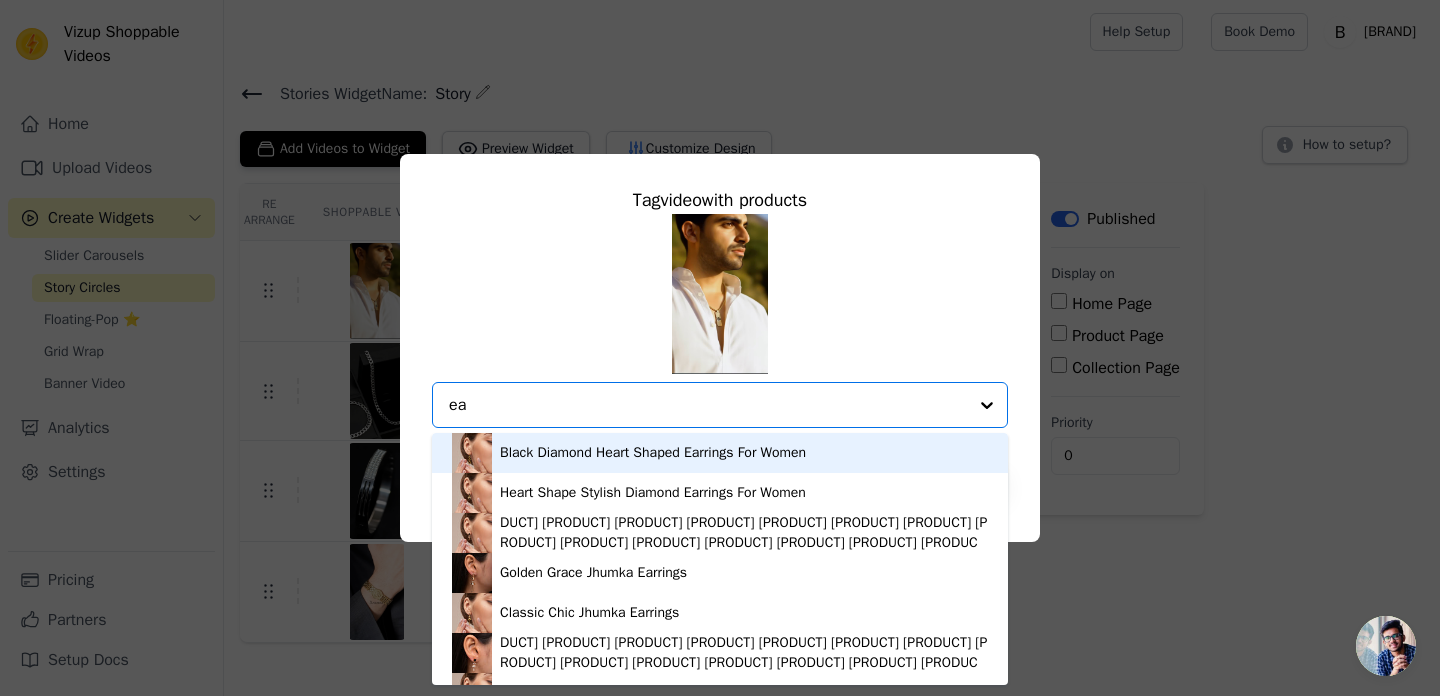 type on "e" 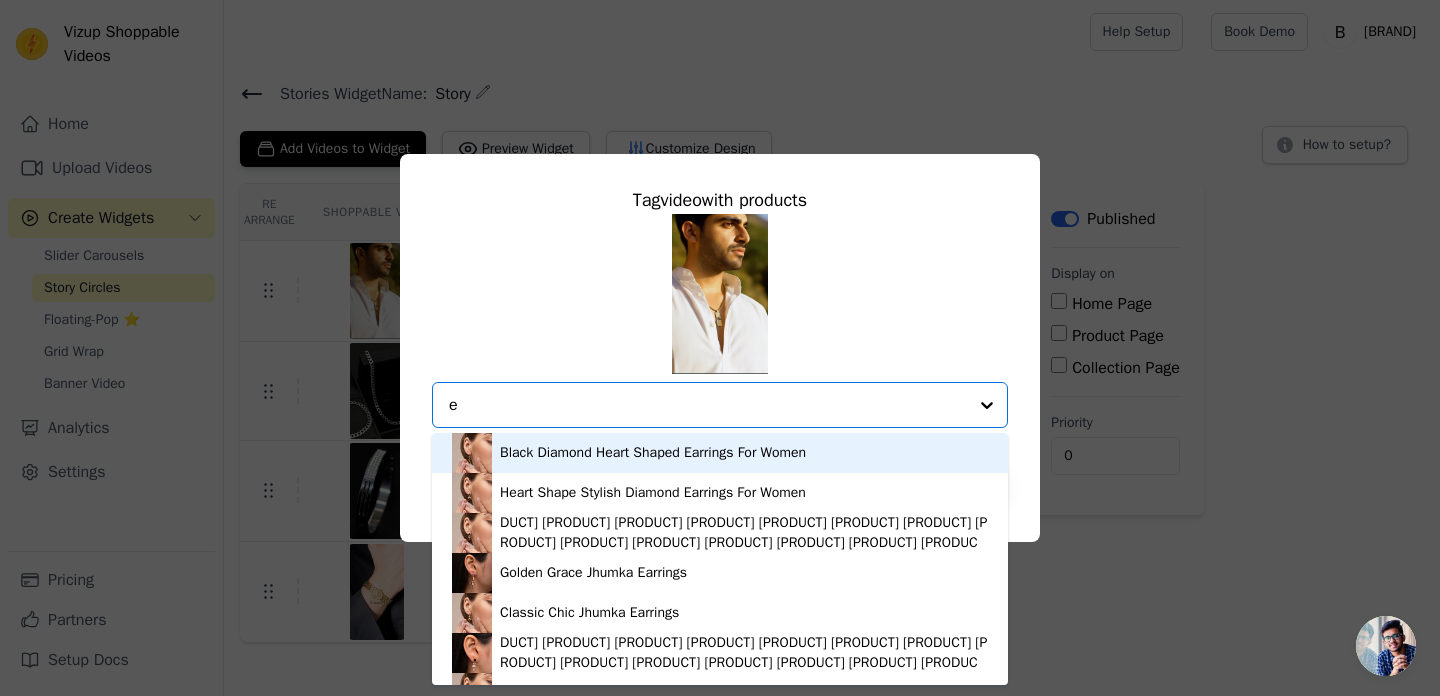 type 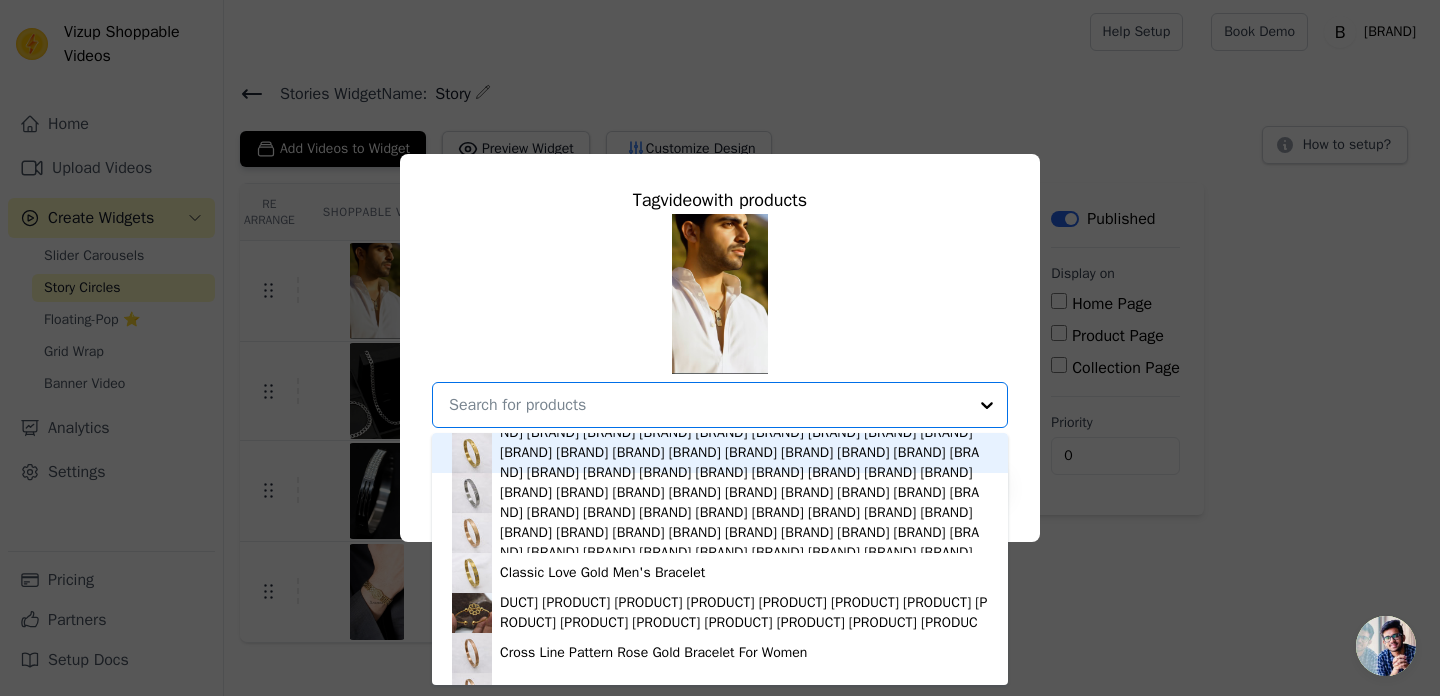 click on "[BRAND] [BRAND] [BRAND] [BRAND] [BRAND] [BRAND] [BRAND] [BRAND] [BRAND] [BRAND] [BRAND] [BRAND] [BRAND] [BRAND] [BRAND] [BRAND] [BRAND] [BRAND] [BRAND] [BRAND] [BRAND] [BRAND] [BRAND]" at bounding box center [720, 321] 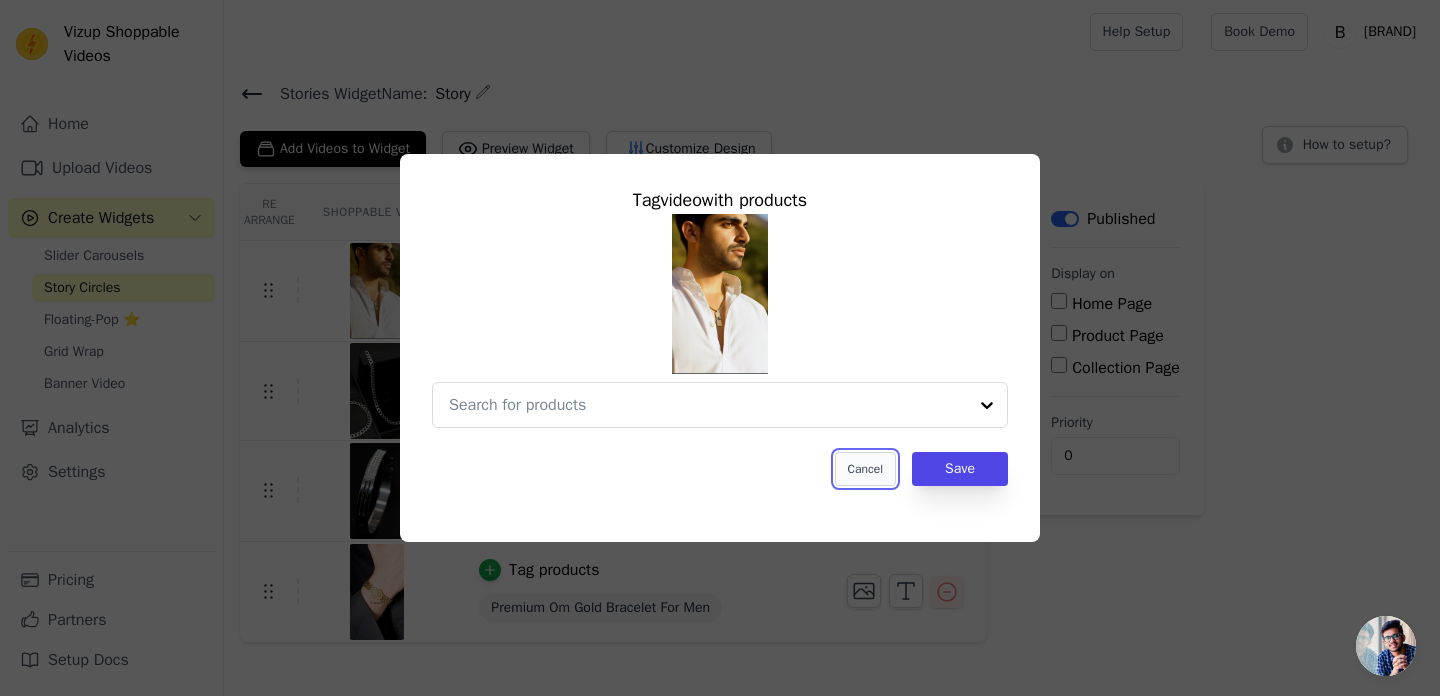 click on "Cancel" at bounding box center (865, 469) 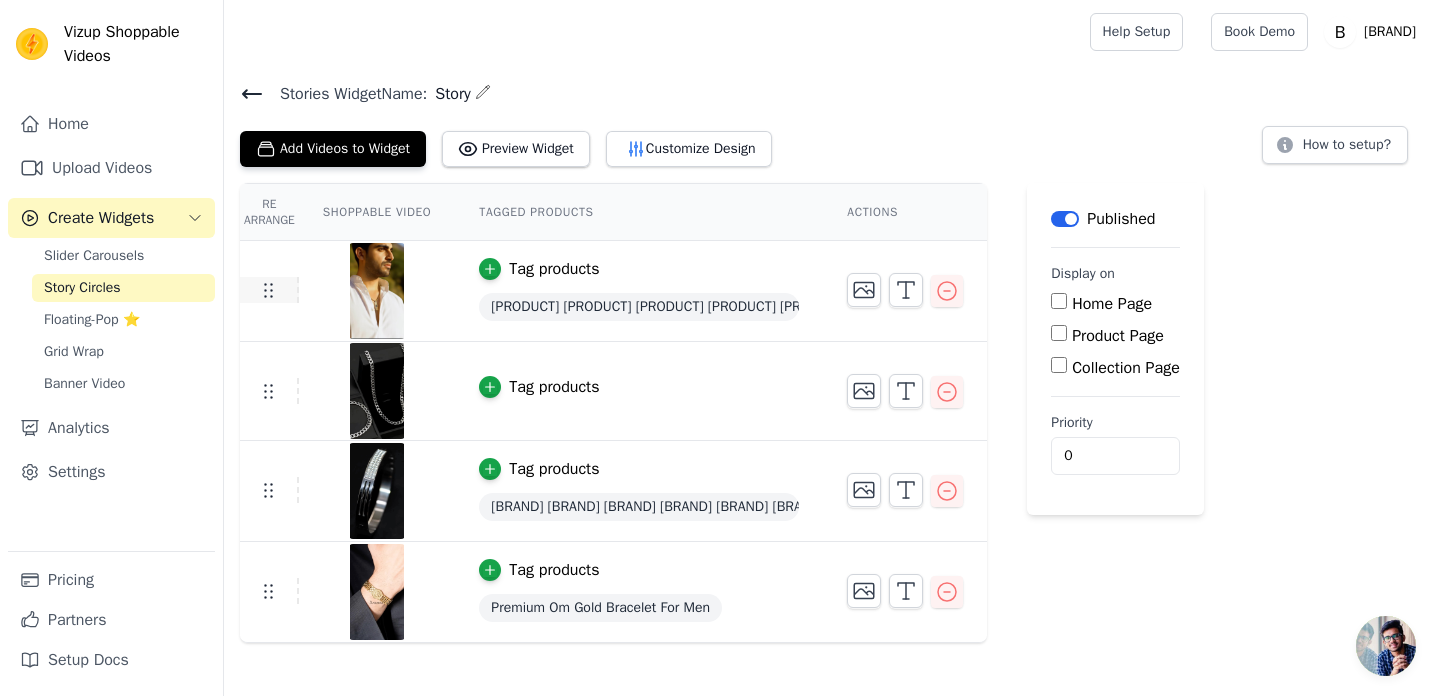 click 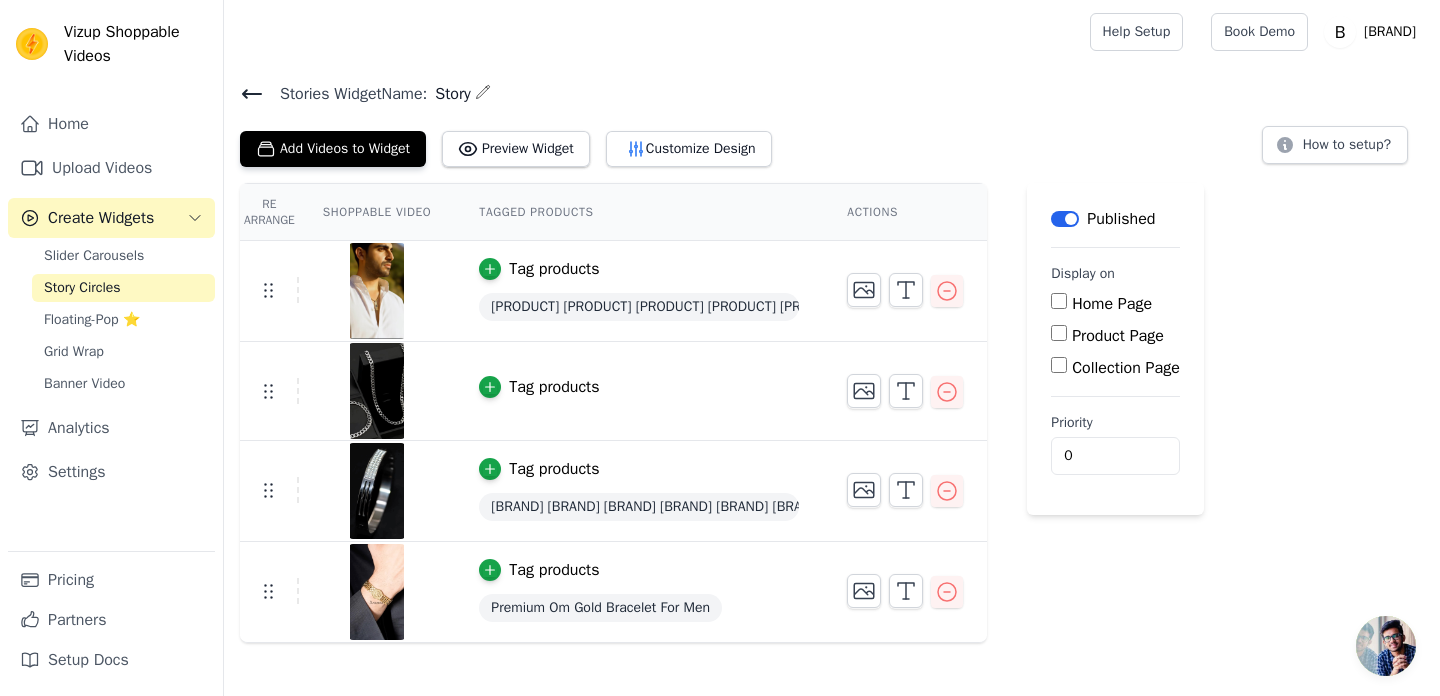 click at bounding box center (377, 291) 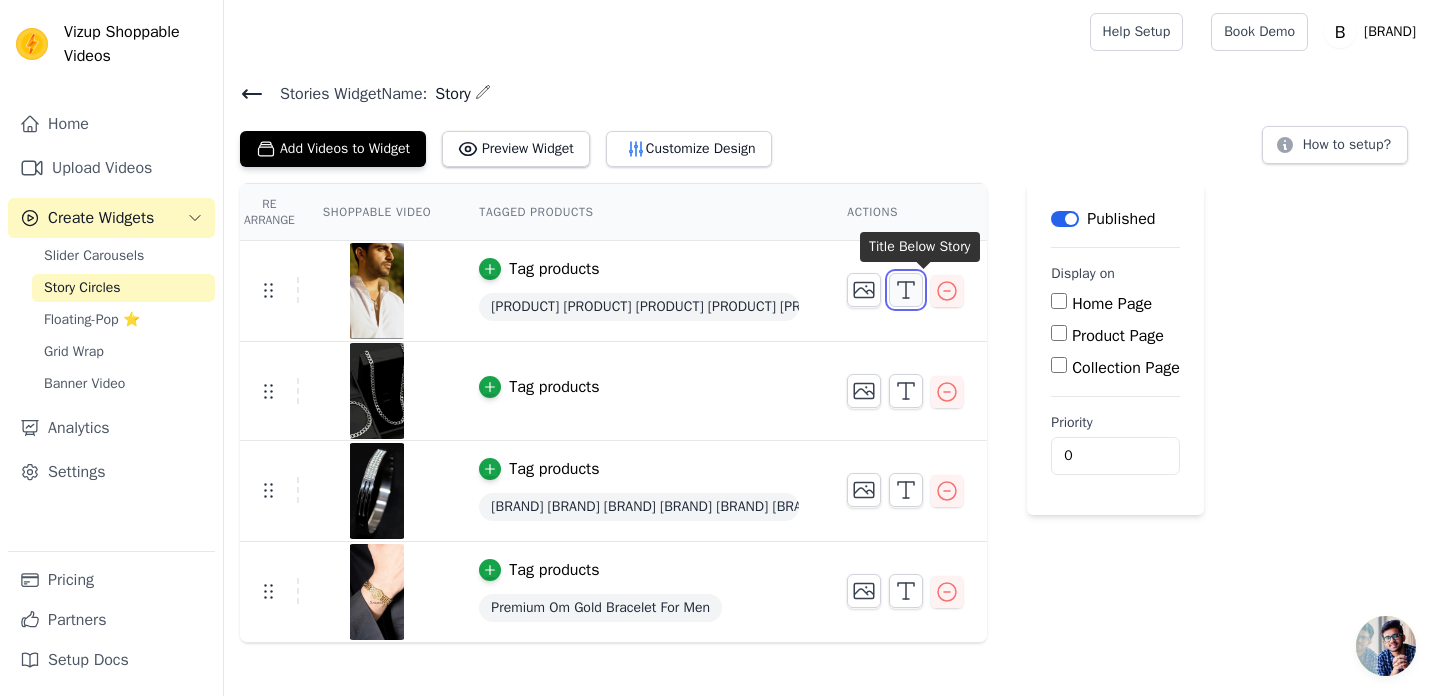 click 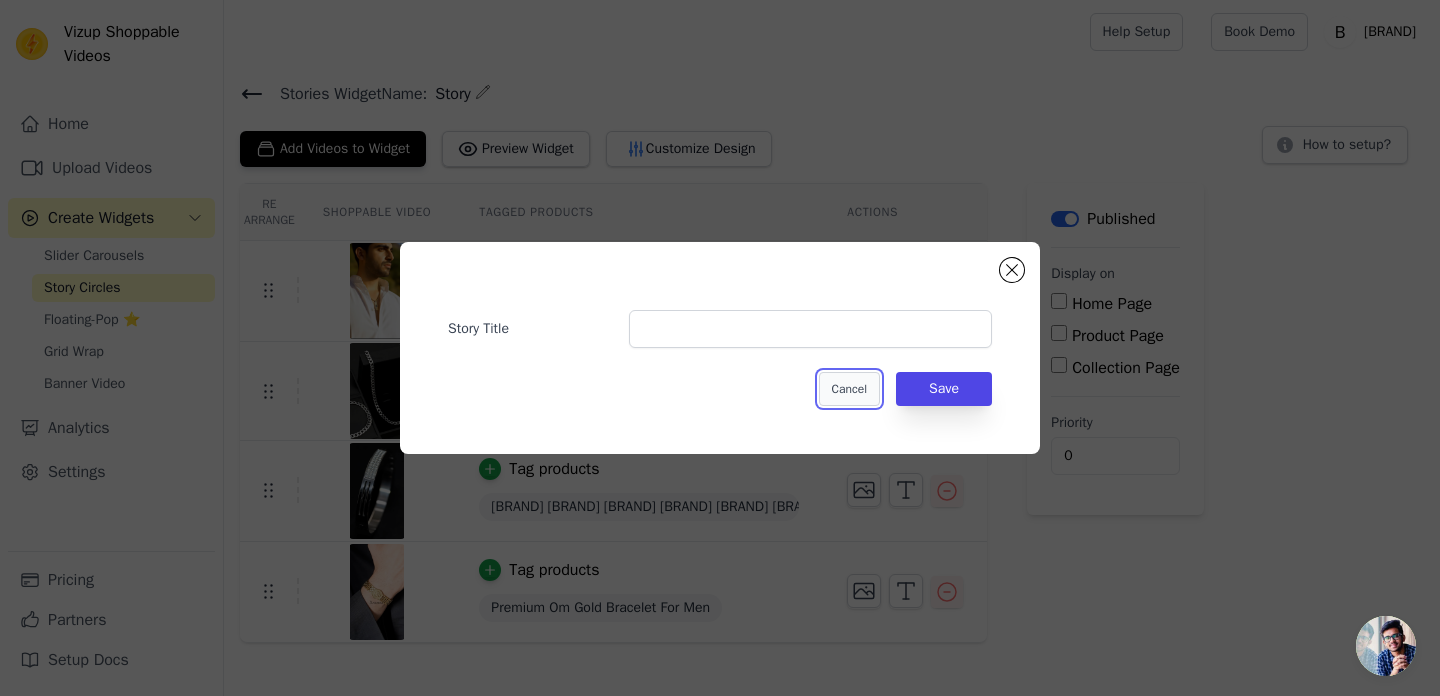 click on "Cancel" at bounding box center (849, 389) 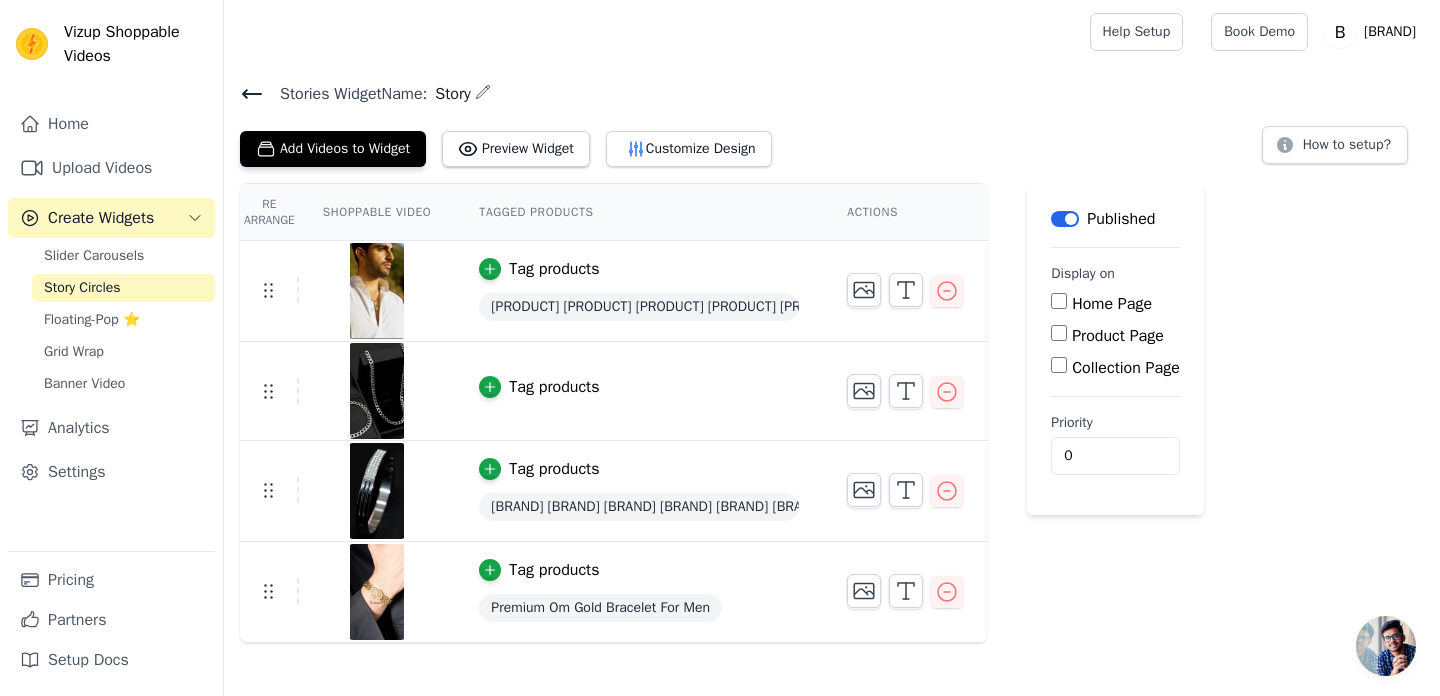 click at bounding box center (653, 32) 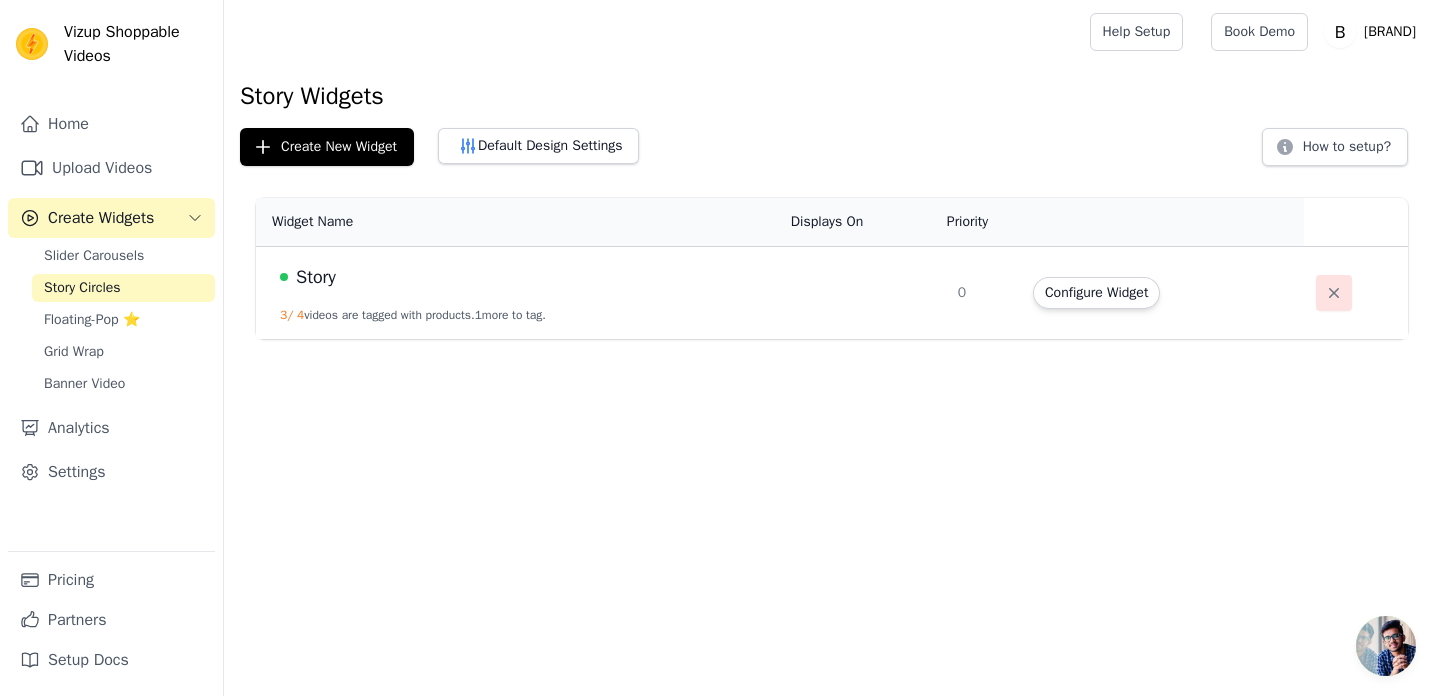 click 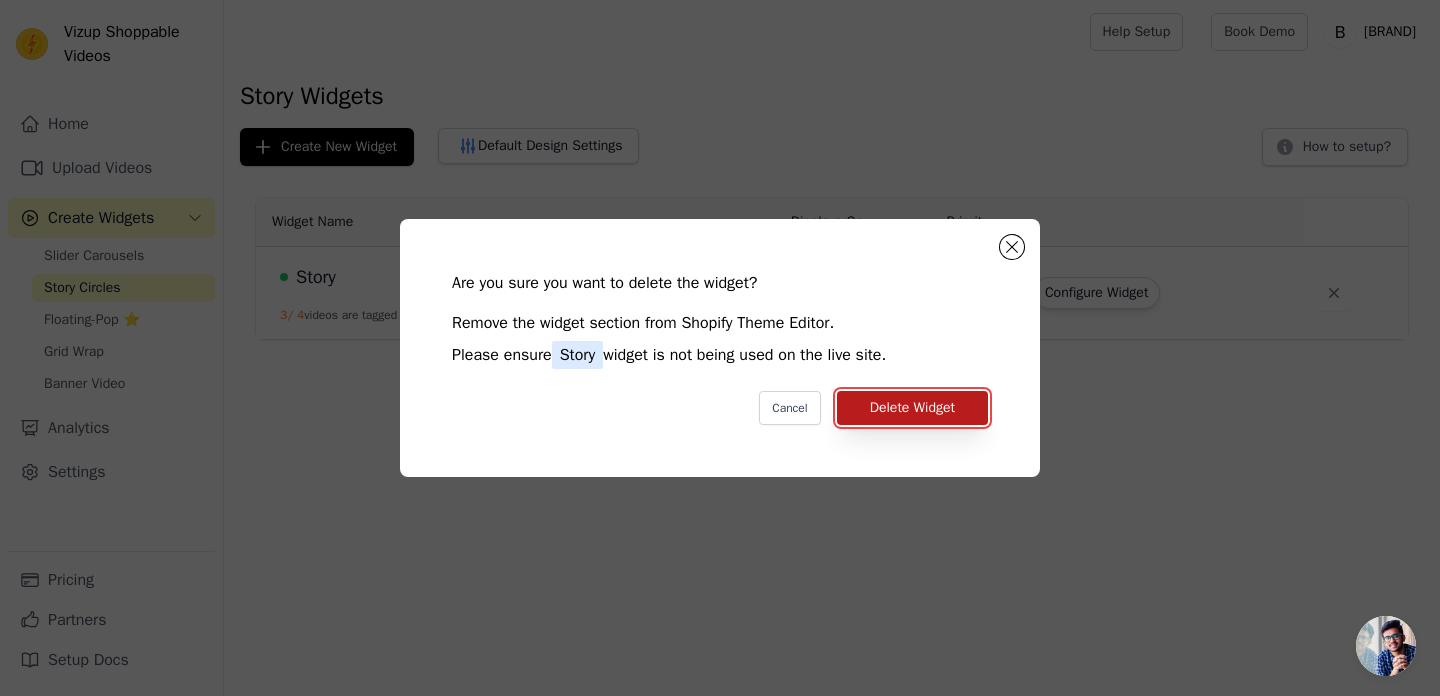 click on "Delete Widget" at bounding box center [912, 408] 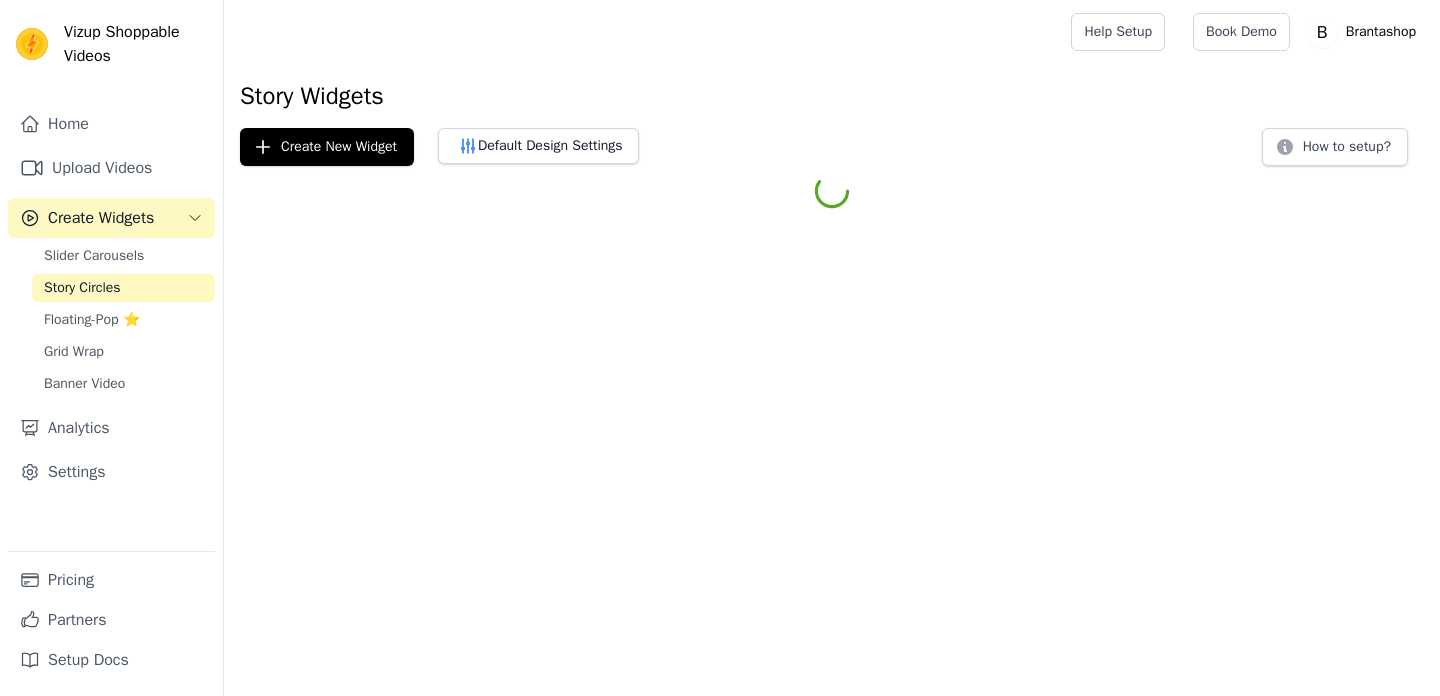 scroll, scrollTop: 0, scrollLeft: 0, axis: both 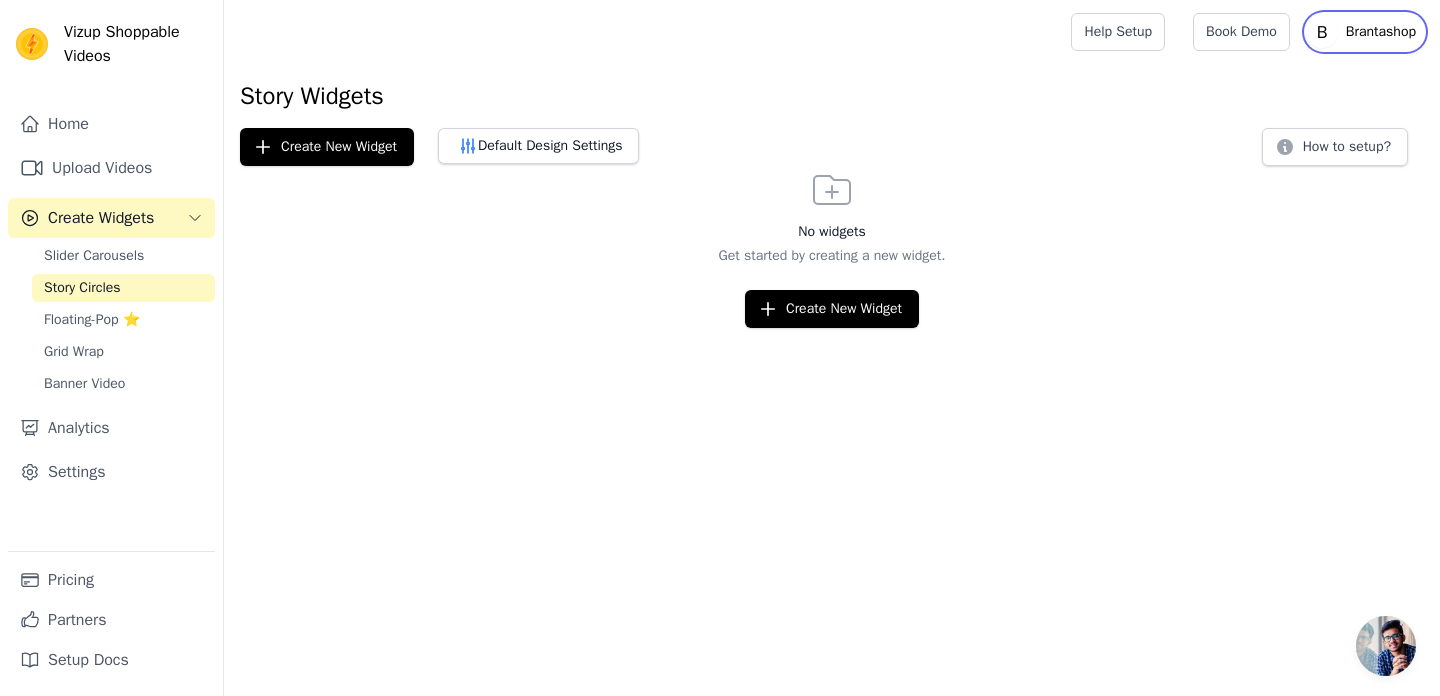click on "Brantashop" at bounding box center [1381, 32] 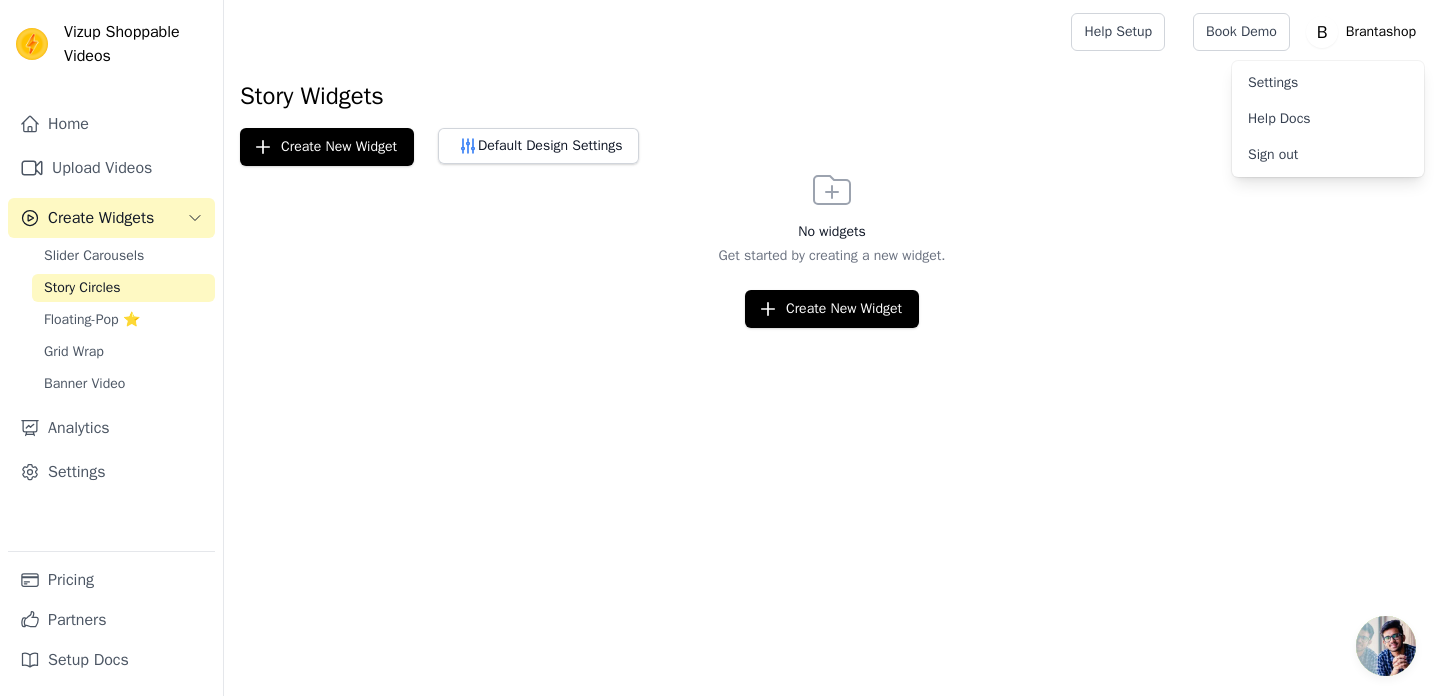 click on "Settings" at bounding box center [1328, 83] 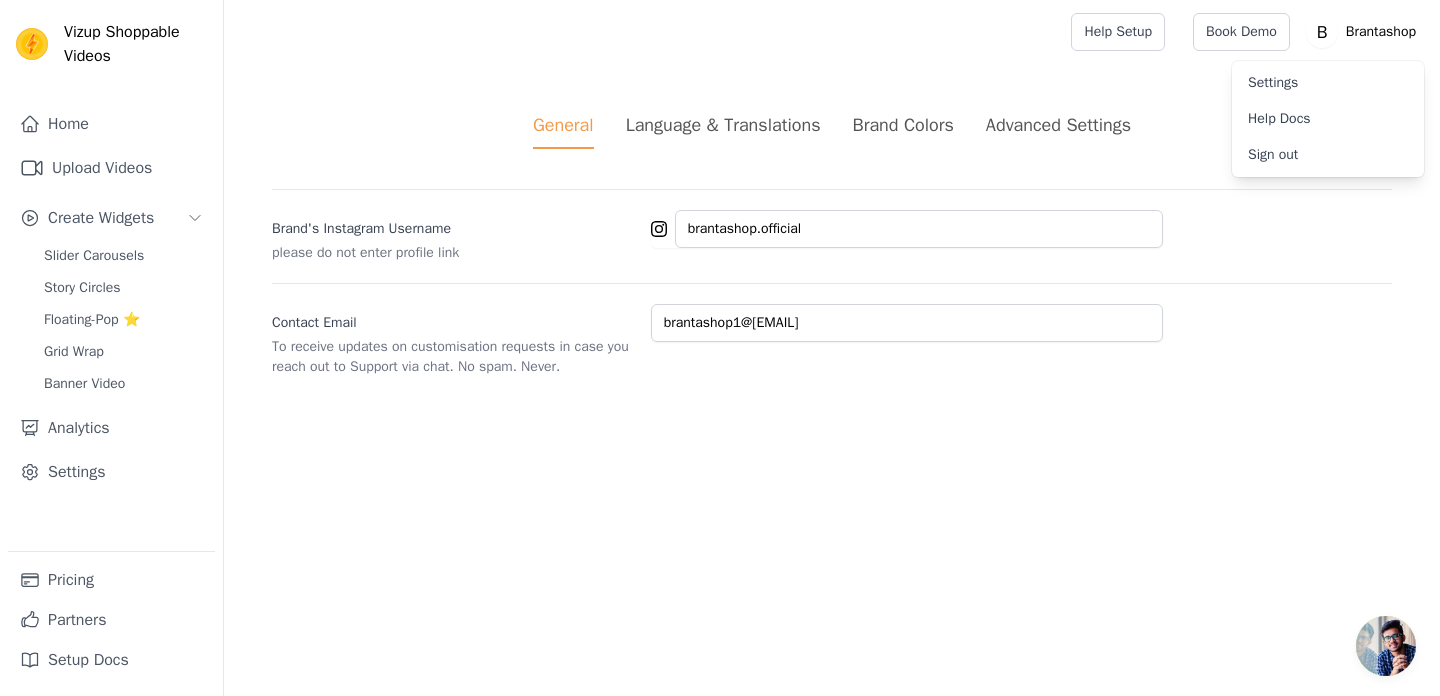 click on "Language & Translations" at bounding box center [723, 125] 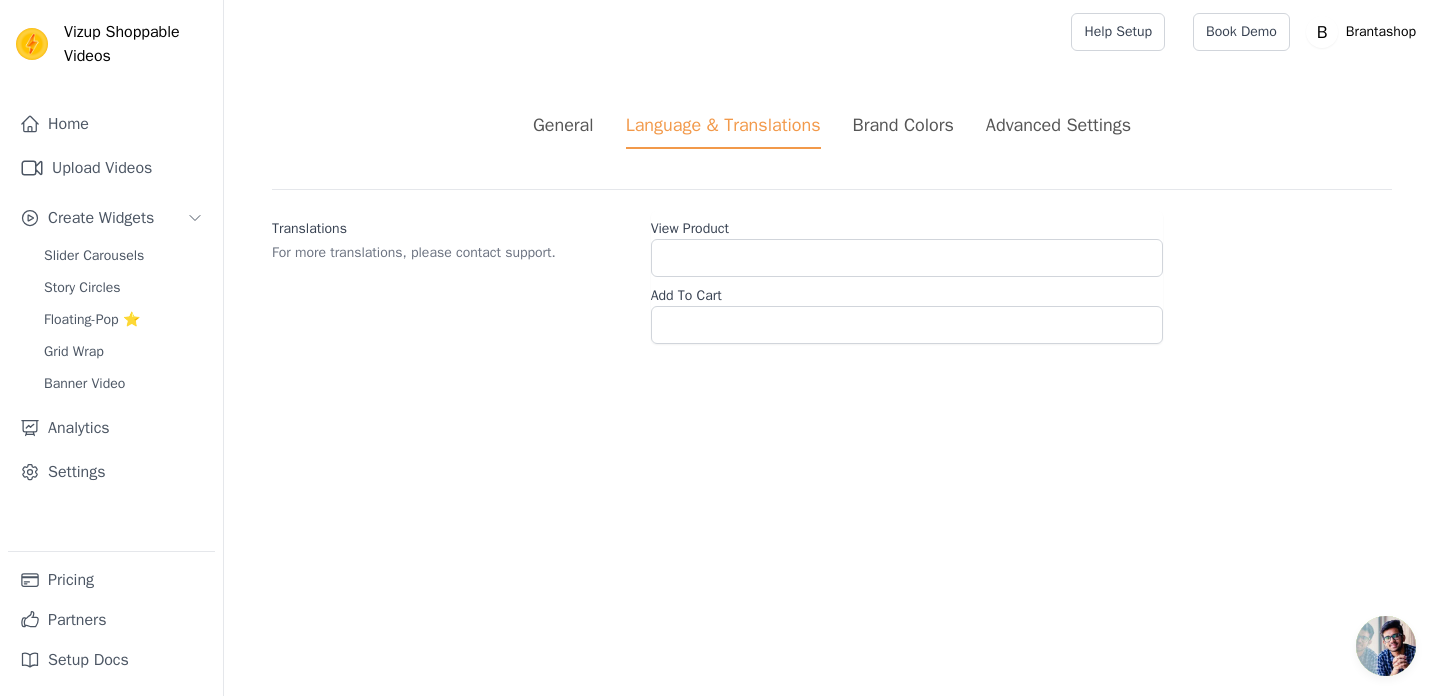click on "Brand Colors" at bounding box center (903, 125) 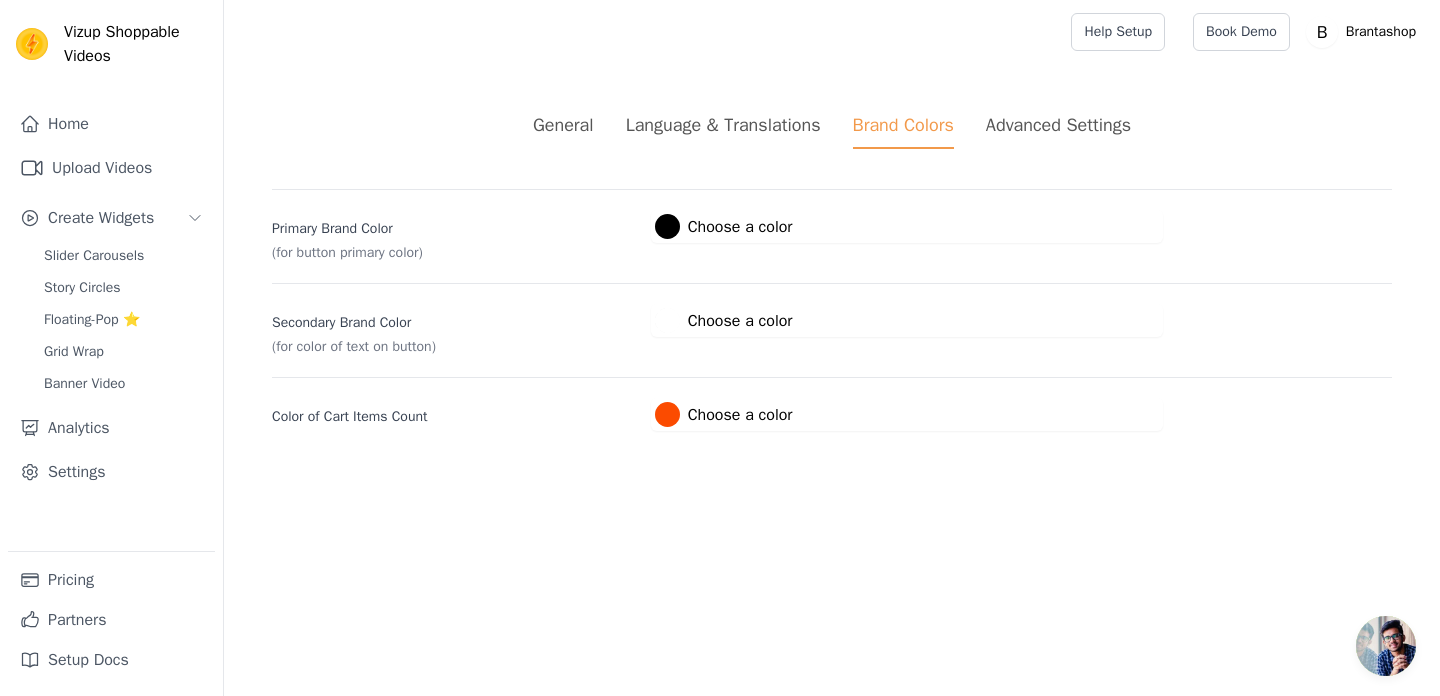 click on "Language & Translations" at bounding box center (723, 125) 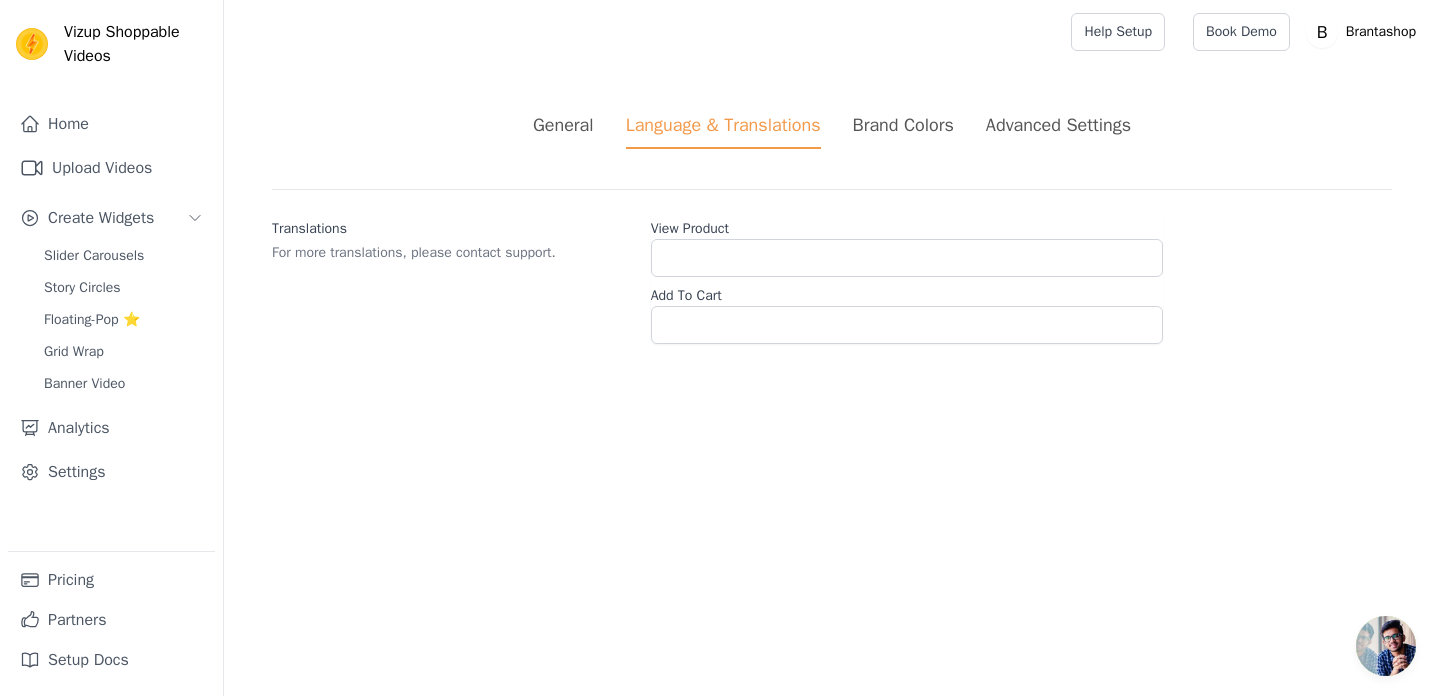 click on "Advanced Settings" at bounding box center [1058, 130] 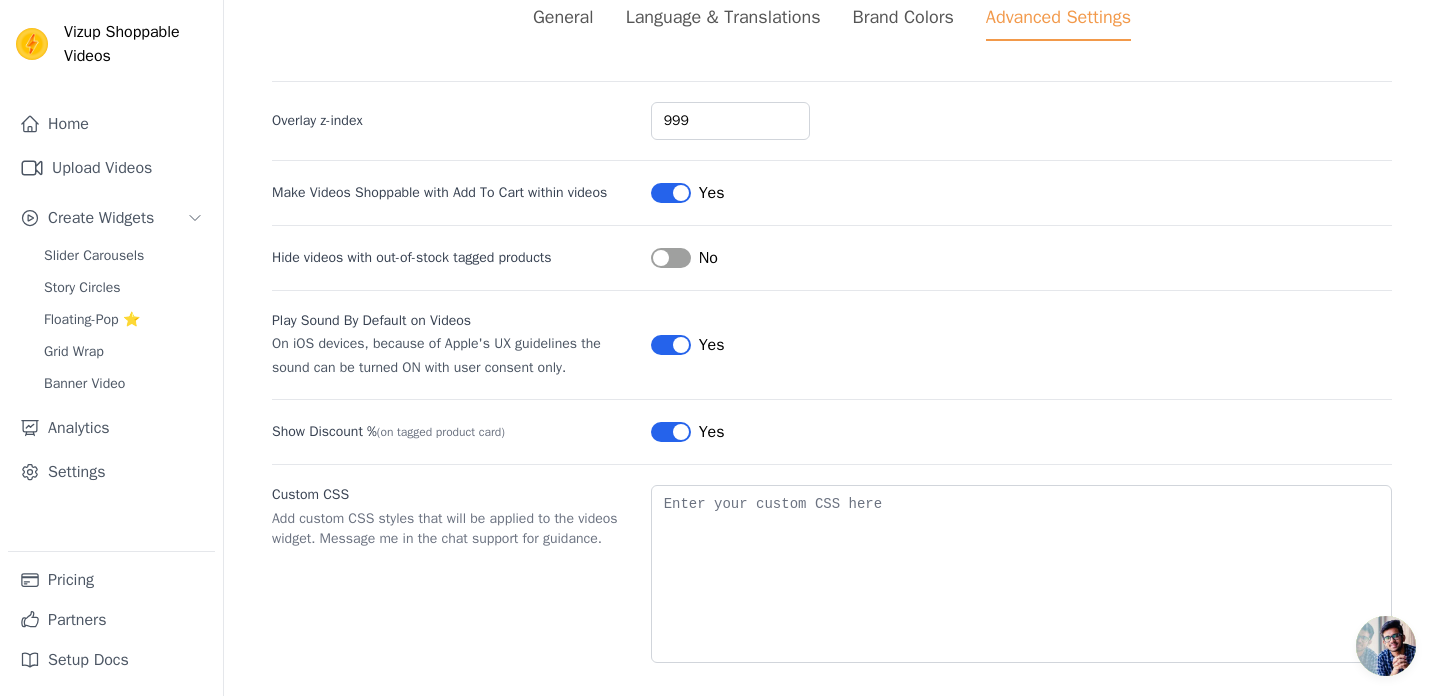 scroll, scrollTop: 123, scrollLeft: 0, axis: vertical 